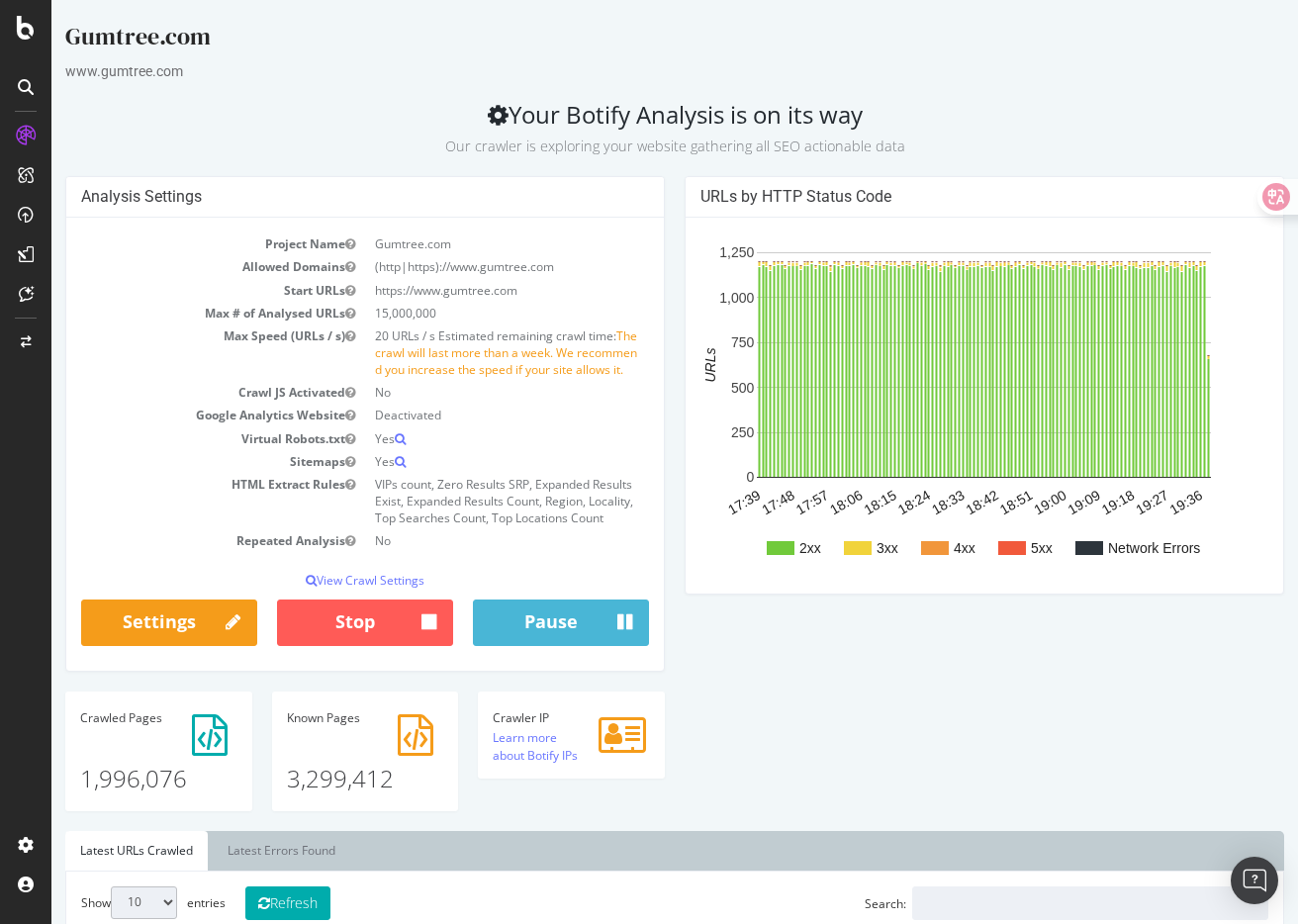 scroll, scrollTop: 0, scrollLeft: 0, axis: both 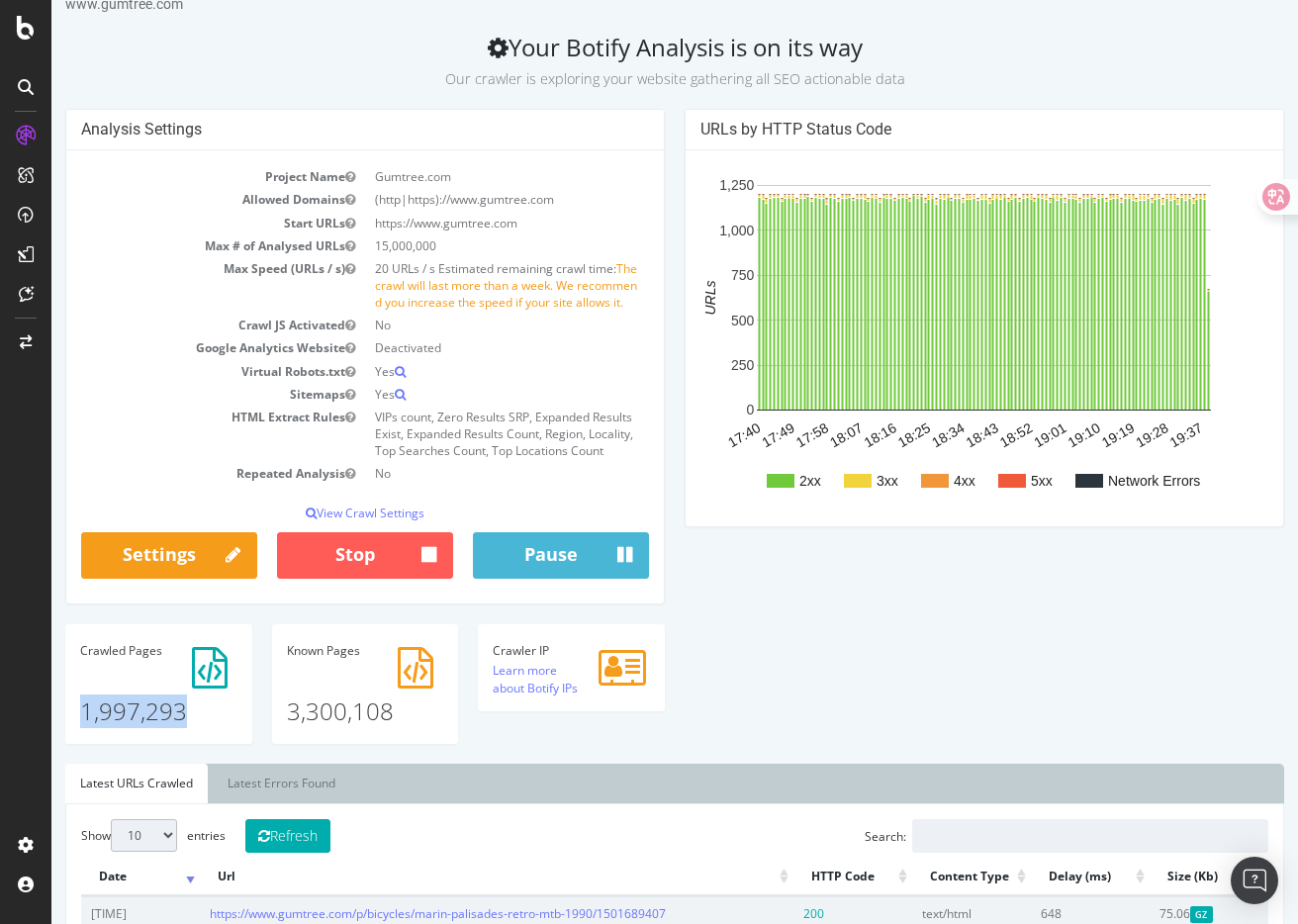 drag, startPoint x: 192, startPoint y: 711, endPoint x: 85, endPoint y: 712, distance: 107.00467 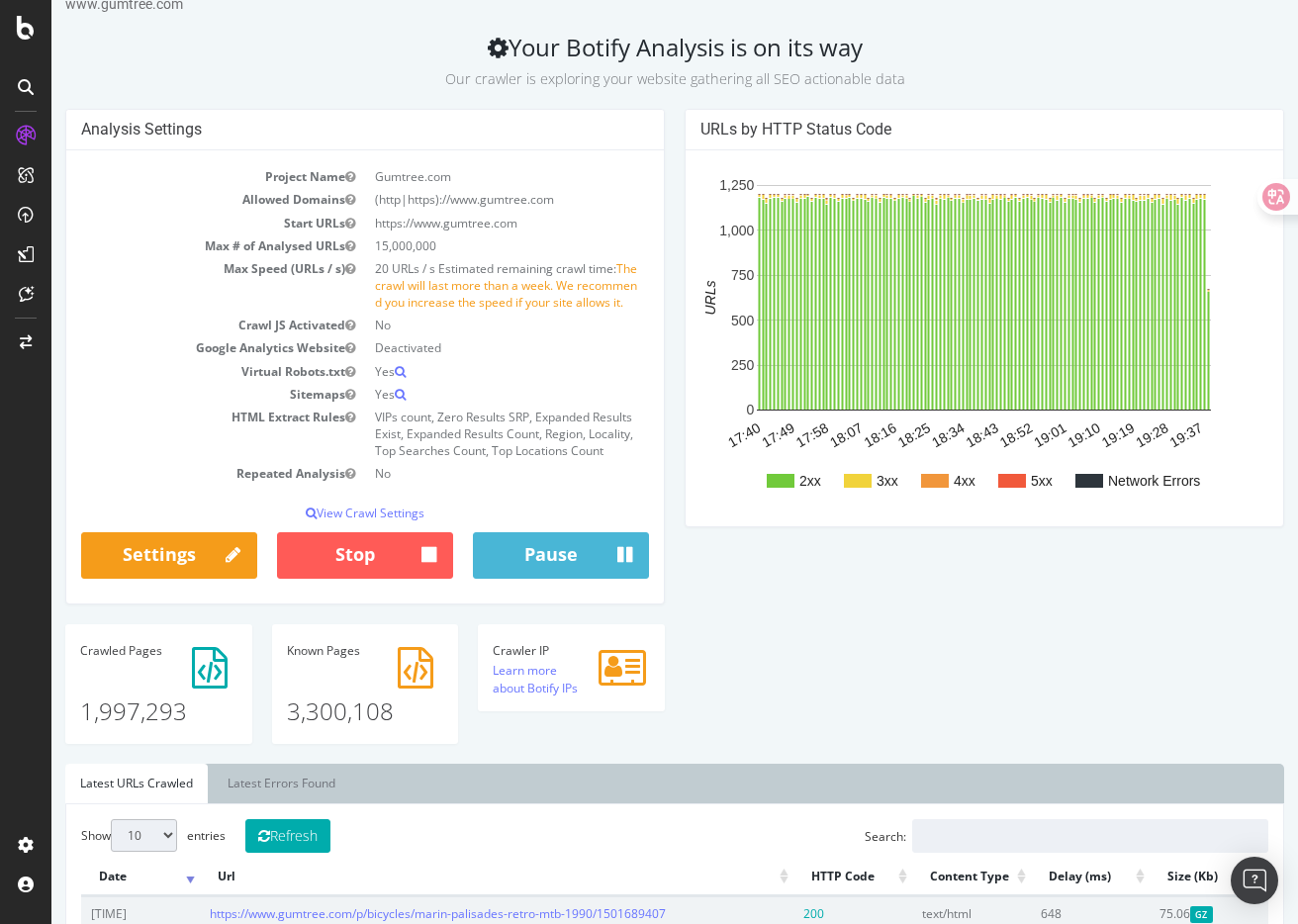 click on "1,997,293" at bounding box center (158, 694) 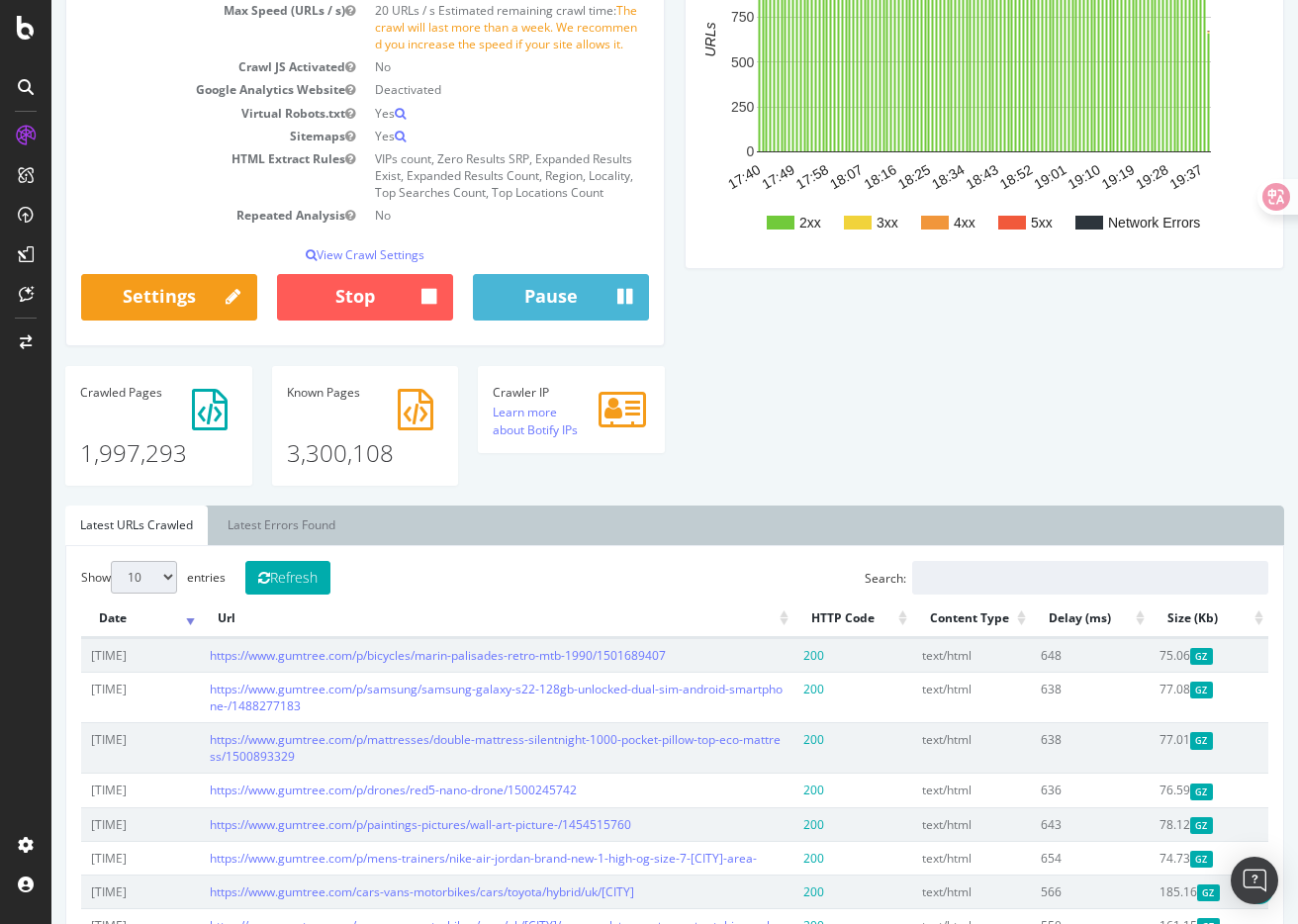 scroll, scrollTop: 348, scrollLeft: 0, axis: vertical 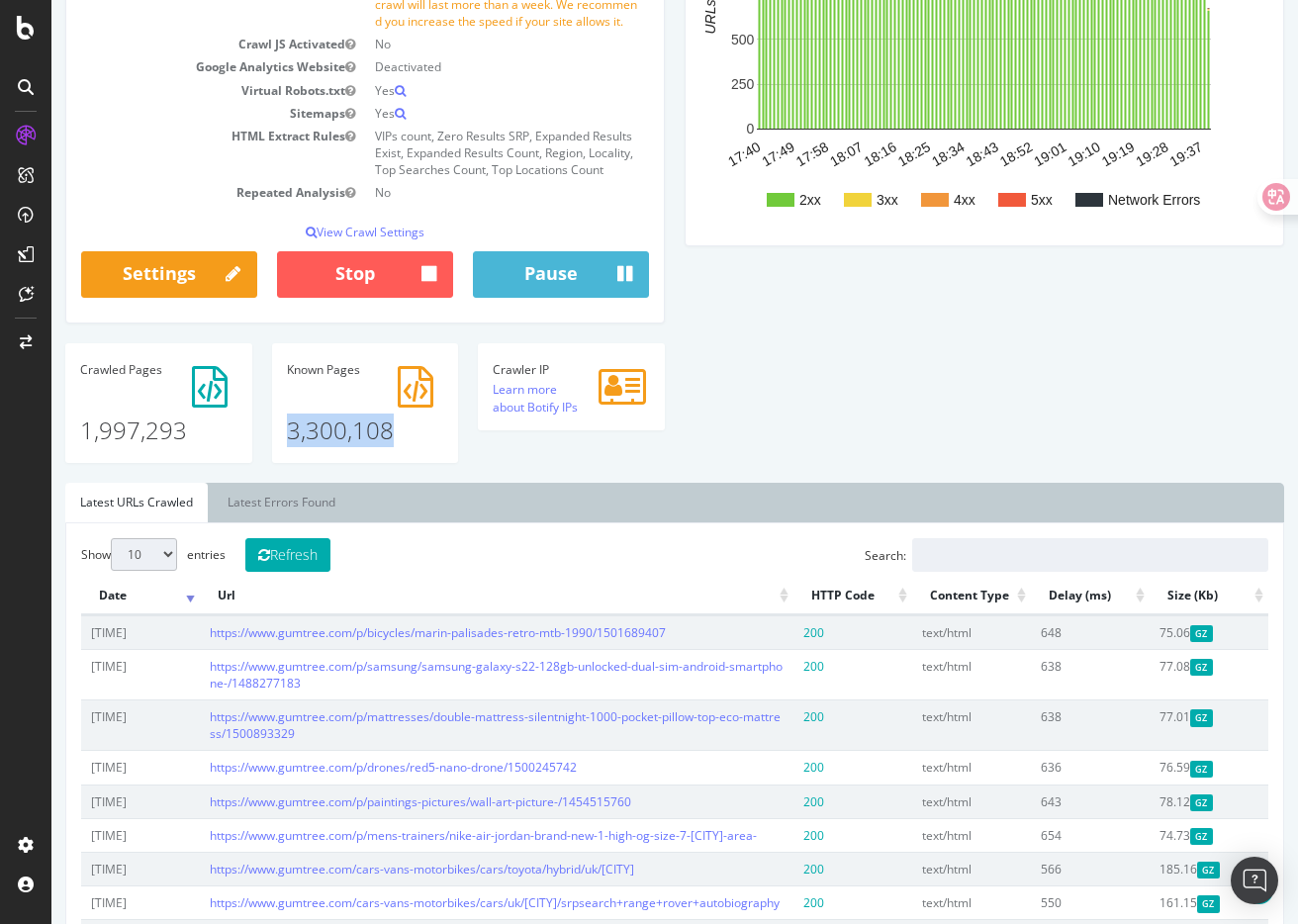 drag, startPoint x: 417, startPoint y: 430, endPoint x: 285, endPoint y: 423, distance: 132.18548 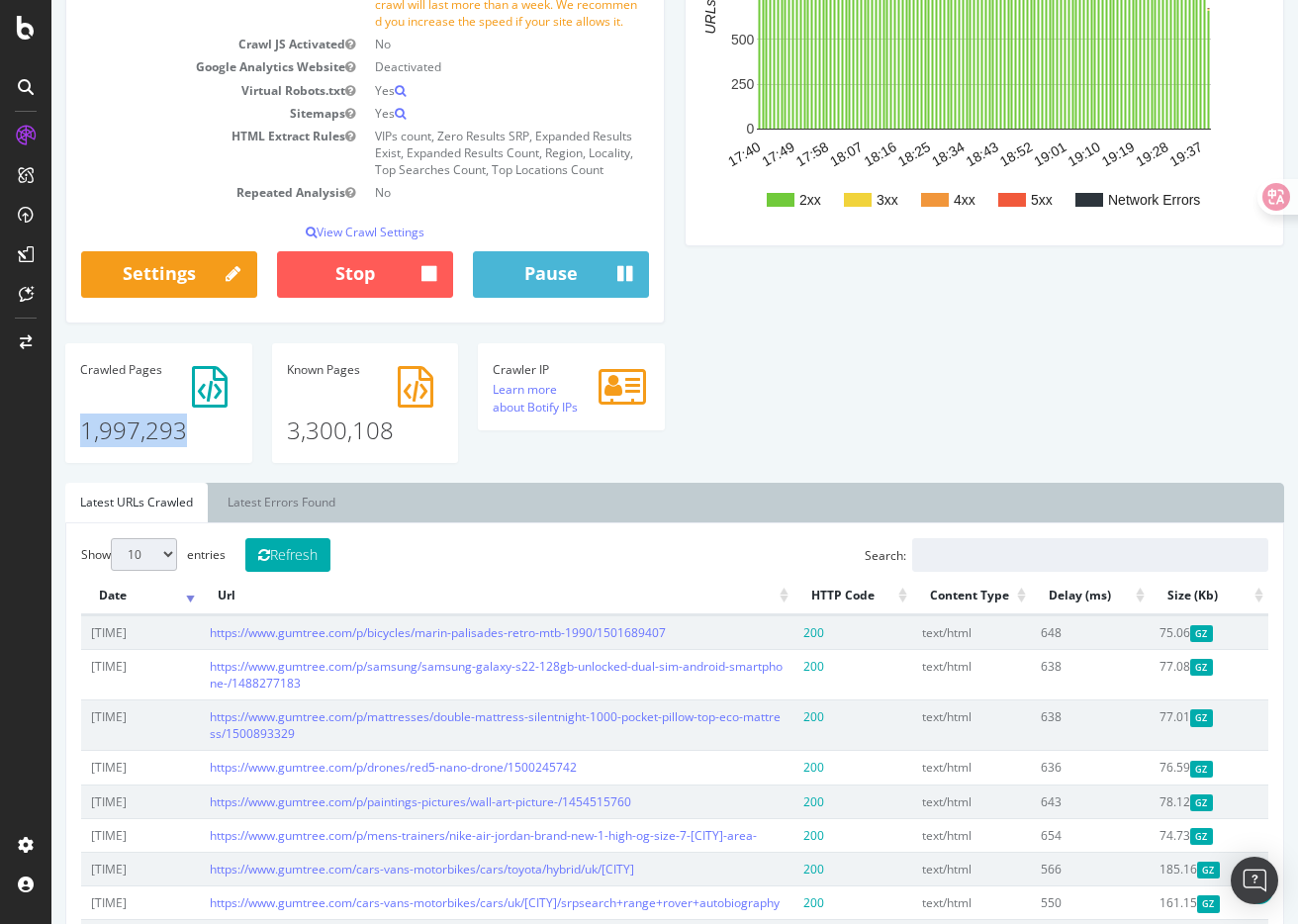 drag, startPoint x: 184, startPoint y: 436, endPoint x: 77, endPoint y: 431, distance: 107.11676 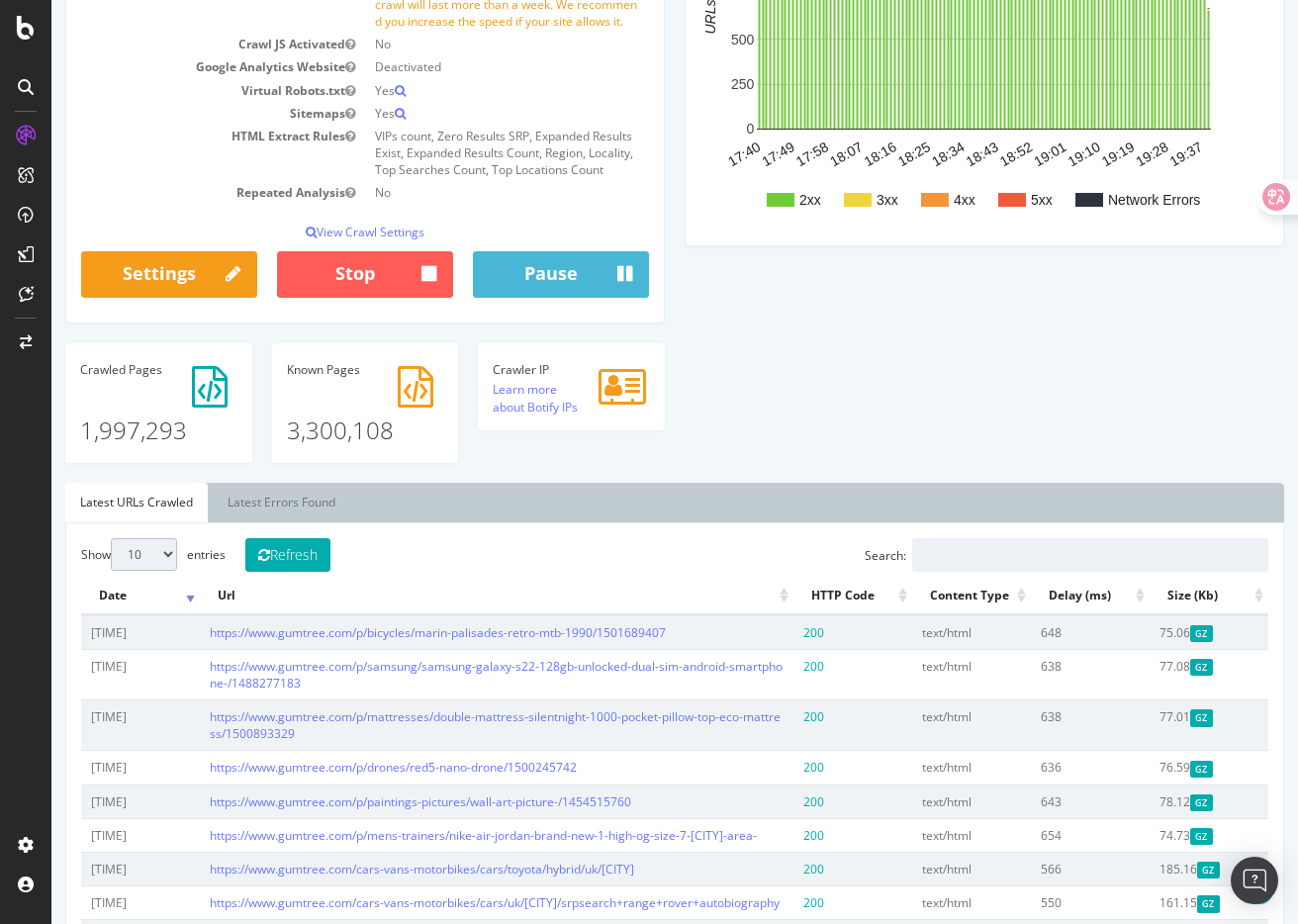 click on "3,300,108" at bounding box center [365, 414] 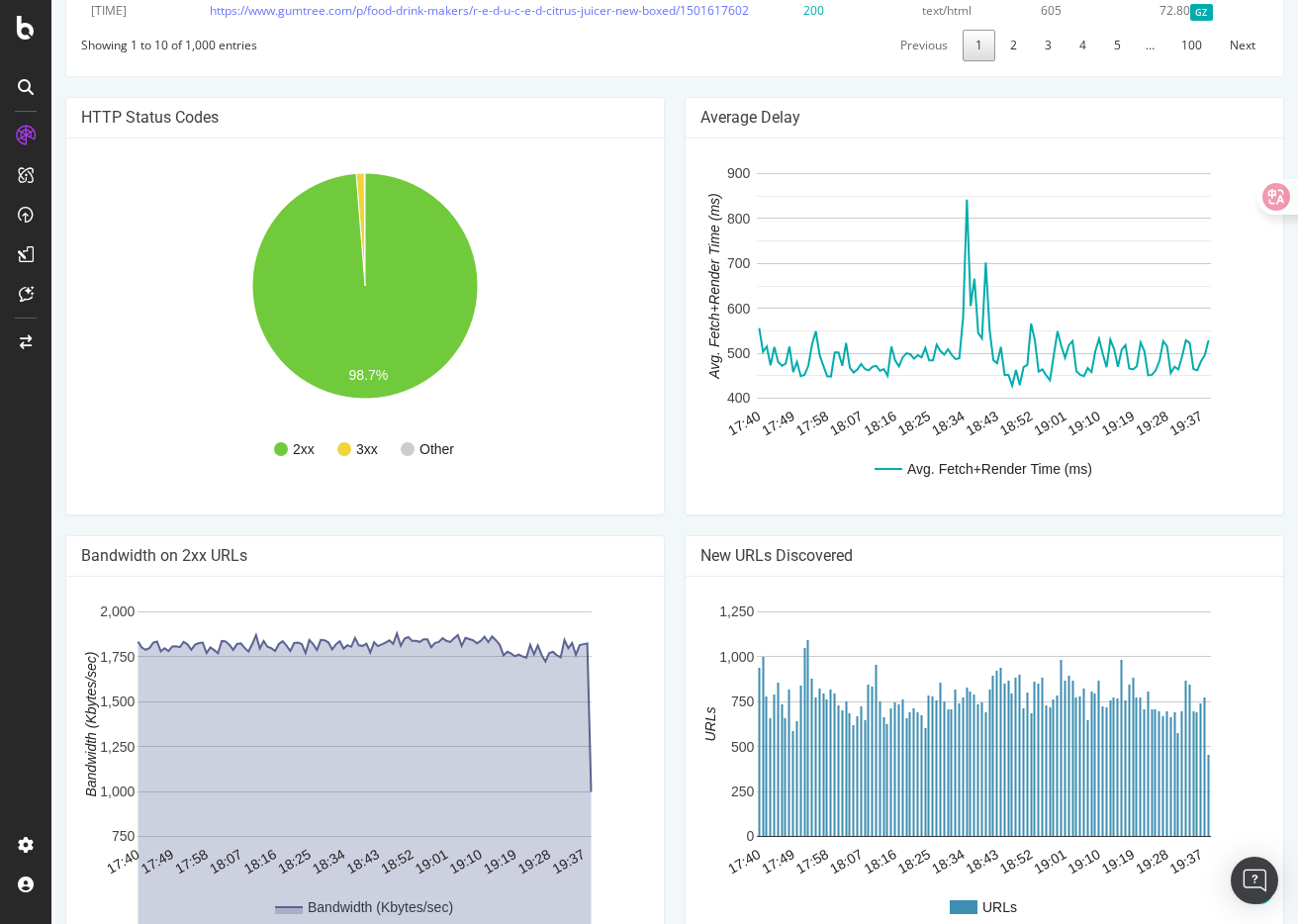 scroll, scrollTop: 1408, scrollLeft: 0, axis: vertical 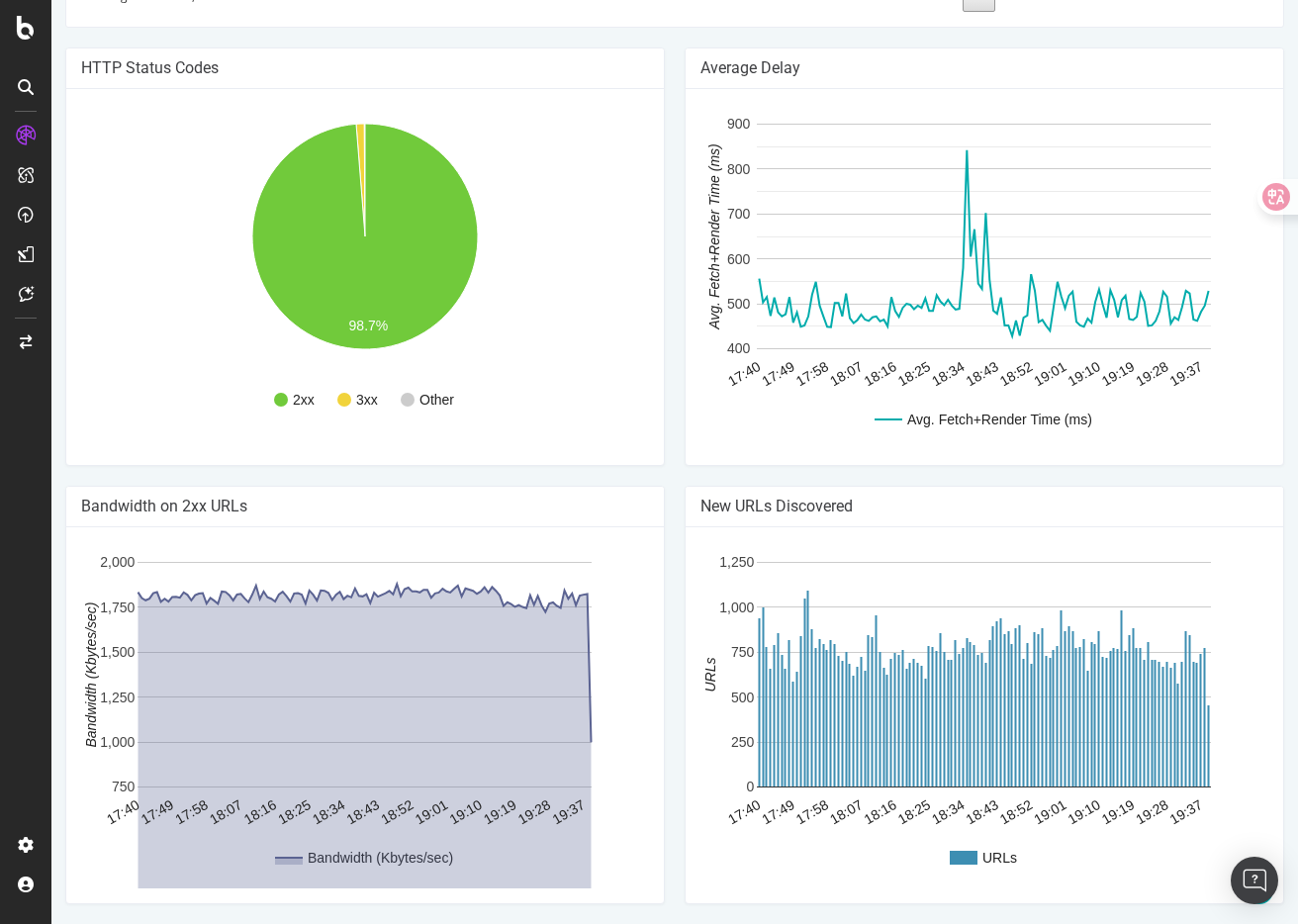 click on "Average Delay
Avg. Fetch+Render Time (ms) 17:40 17:49 17:58 18:07 18:16 18:25 18:34 18:43 18:52 19:01 19:10 19:19 19:28 19:37 400 500 600 700 800 900 Avg. Fetch+Render Time (ms) Avg. Fetch+Render Time (ms)" at bounding box center (984, 266) 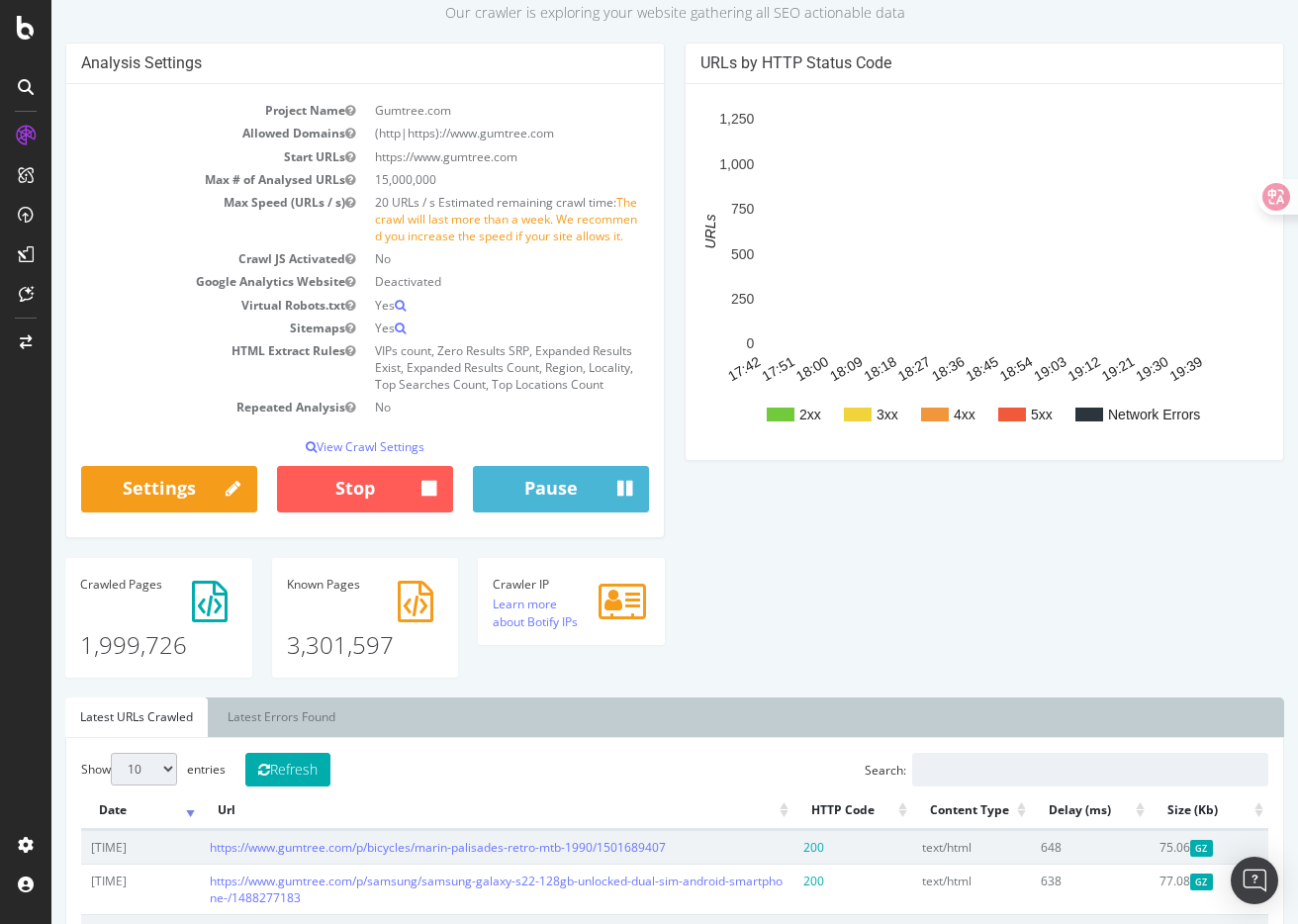 scroll, scrollTop: 0, scrollLeft: 0, axis: both 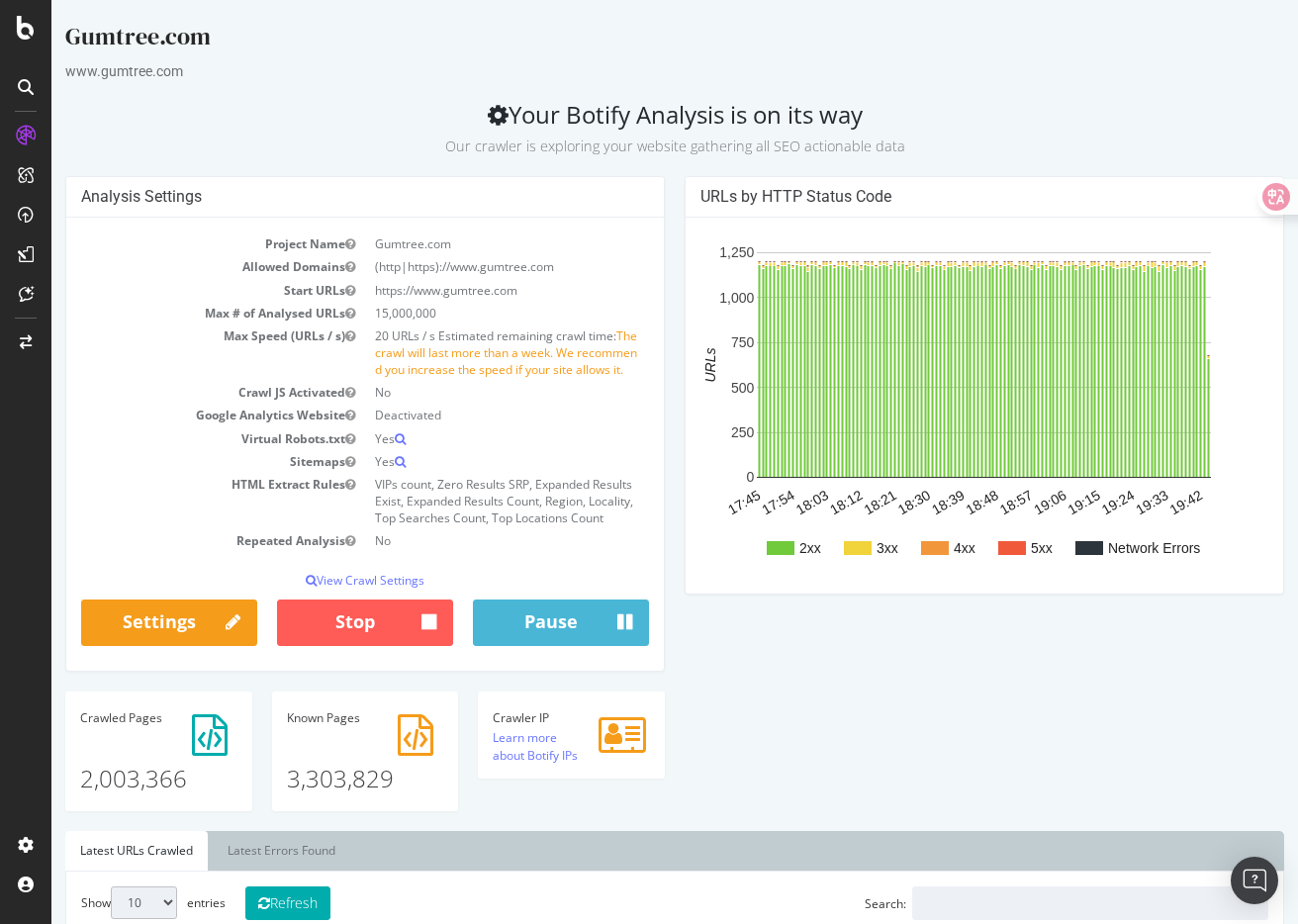 click on "Analysis Settings Project Name
Gumtree.com Allowed Domains
(http|https)://www.gumtree.com
Start URLs
https://www.gumtree.com
Max # of Analysed URLs
15,000,000 Max Speed (URLs / s)
20 URLs / s
Estimated remaining crawl time:  The crawl will last more than a week. We recommend you increase the speed if your site allows it. Crawl JS Activated
No Google Analytics Website
Deactivated
Virtual Robots.txt
Yes
Sitemaps
Yes
HTML Extract Rules
VIPs count, Zero Results SRP, Expanded Results Exist, Expanded Results Count, Region, Locality, Top Searches Count, Top Locations Count
Repeated Analysis
No  View Crawl Settings
× Close Main Project Name
Gumtree.com No Yes" at bounding box center [675, 503] 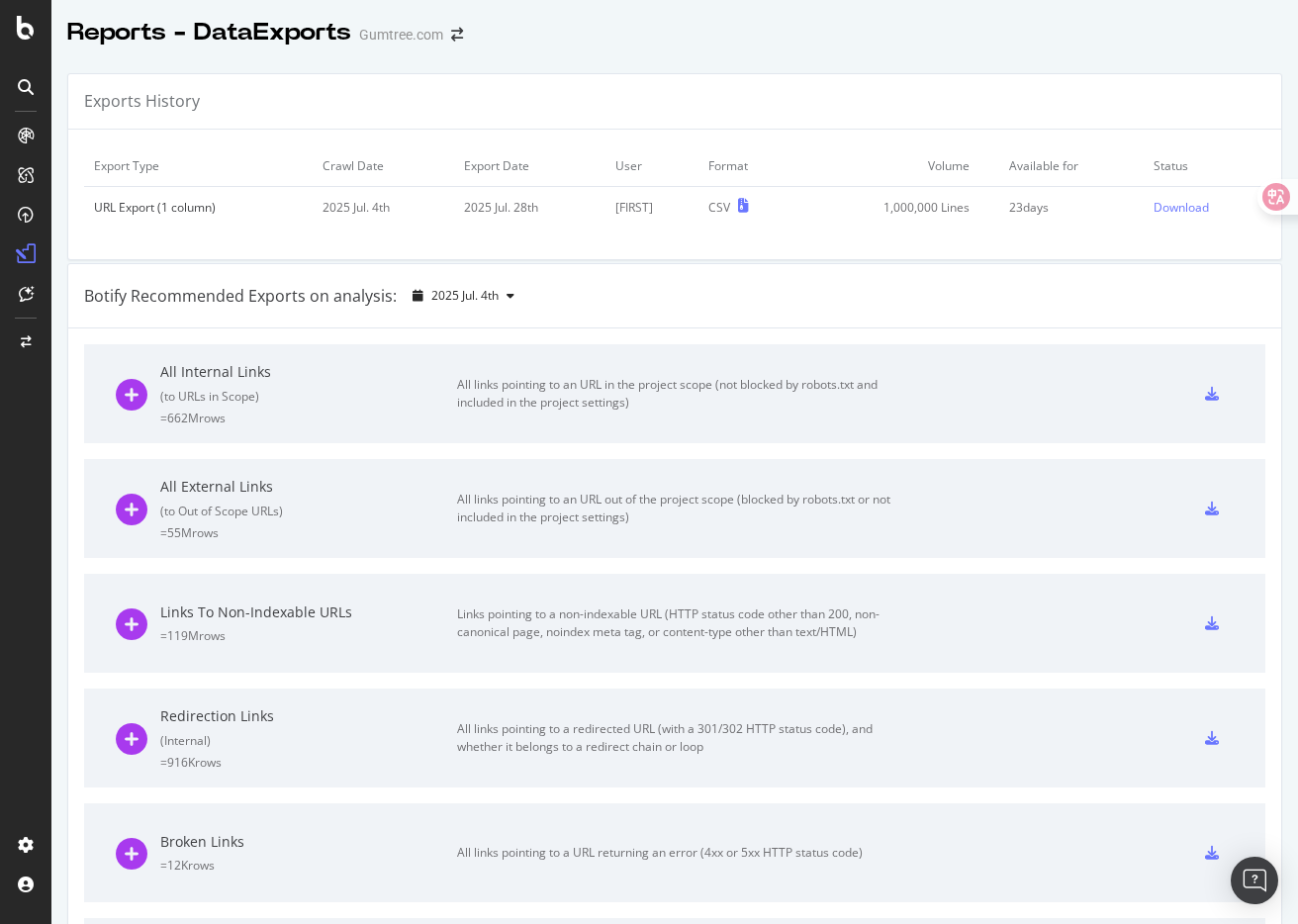 scroll, scrollTop: 0, scrollLeft: 0, axis: both 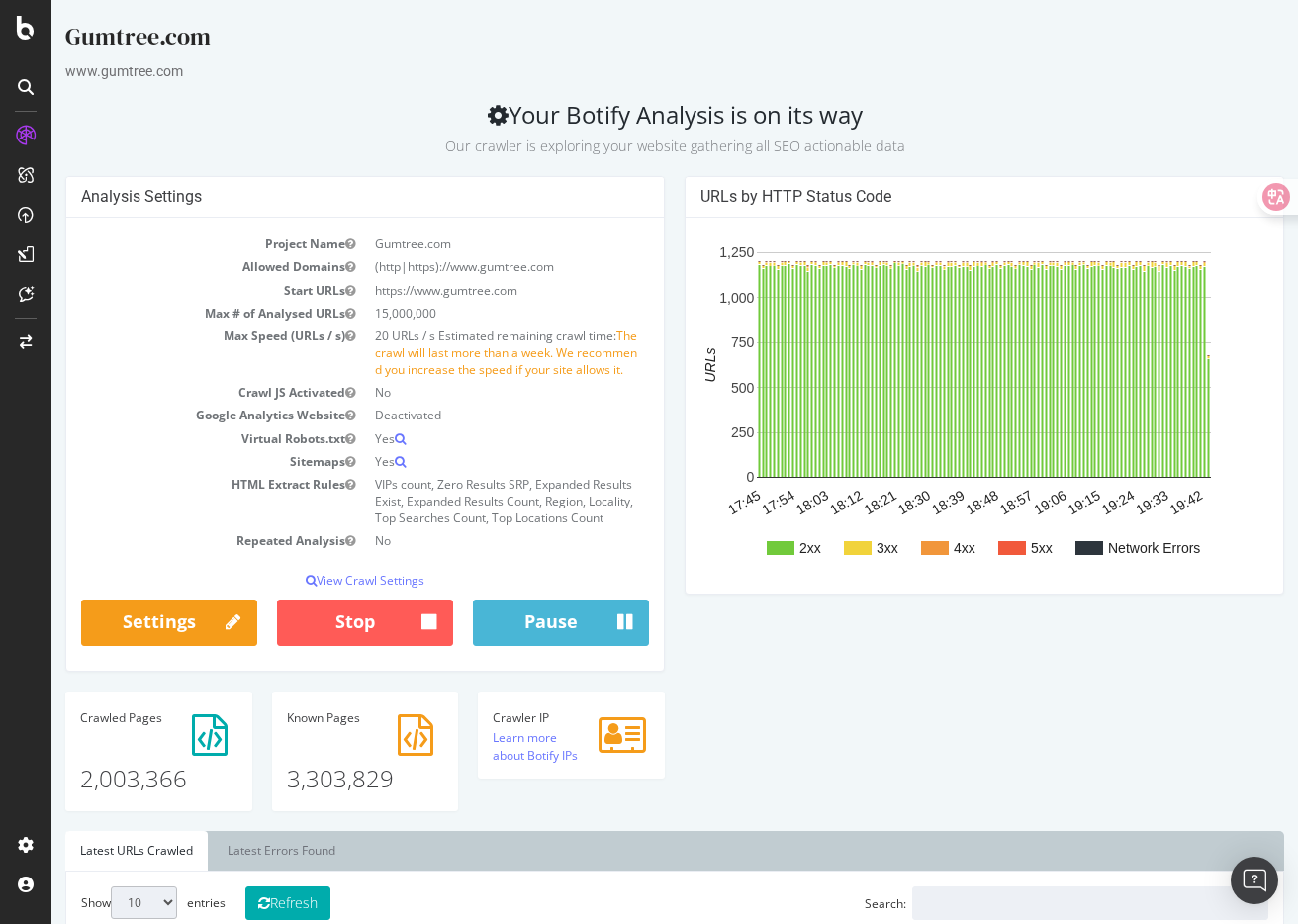click on "Analysis Settings Project Name
Gumtree.com Allowed Domains
(http|https)://www.gumtree.com
Start URLs
https://www.gumtree.com
Max # of Analysed URLs
15,000,000 Max Speed (URLs / s)
20 URLs / s
Estimated remaining crawl time:  The crawl will last more than a week. We recommend you increase the speed if your site allows it. Crawl JS Activated
No Google Analytics Website
Deactivated
Virtual Robots.txt
Yes
Sitemaps
Yes
HTML Extract Rules
VIPs count, Zero Results SRP, Expanded Results Exist, Expanded Results Count, Region, Locality, Top Searches Count, Top Locations Count
Repeated Analysis
No  View Crawl Settings
× Close Main Project Name
Gumtree.com No Yes" at bounding box center (675, 503) 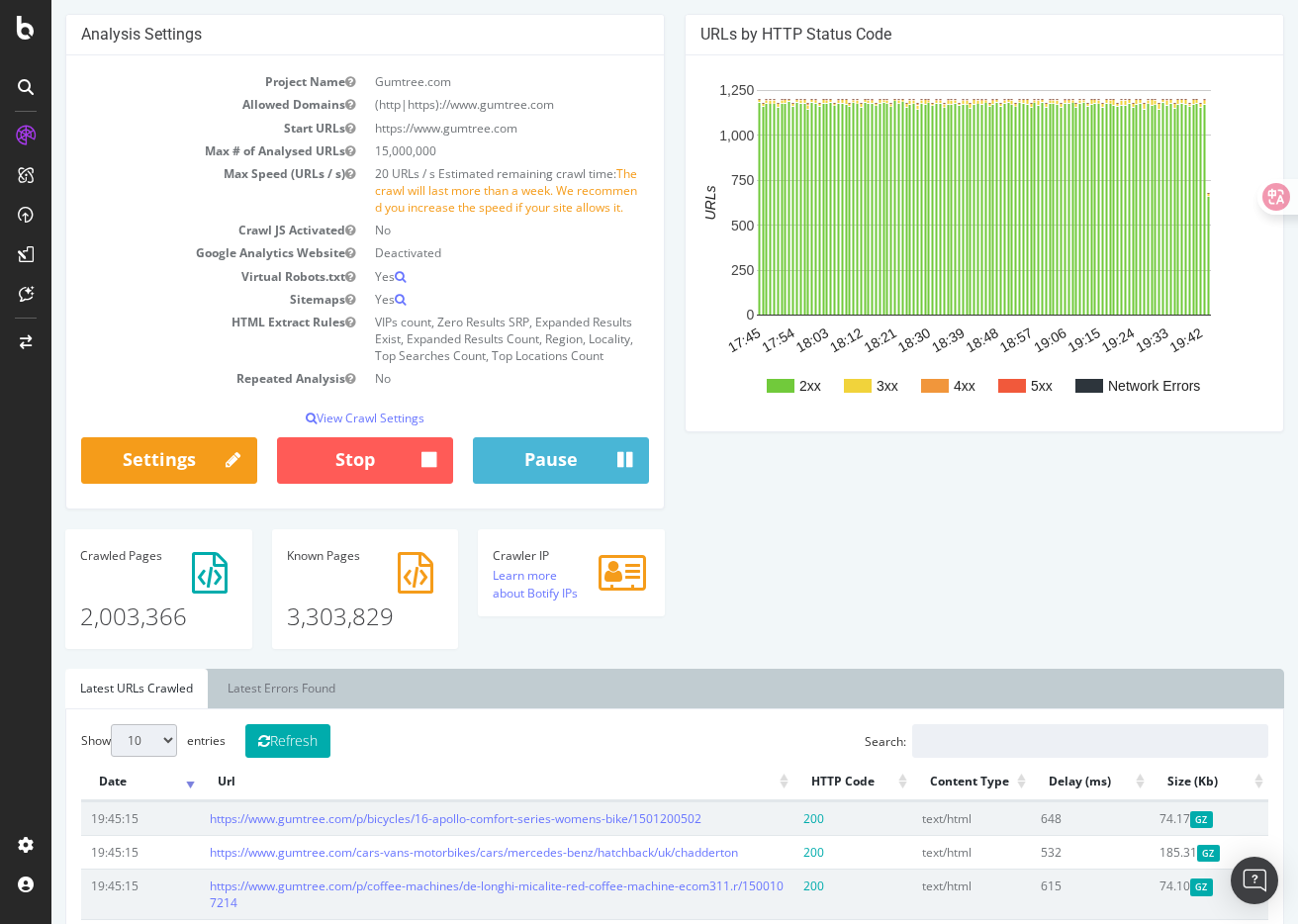 scroll, scrollTop: 158, scrollLeft: 0, axis: vertical 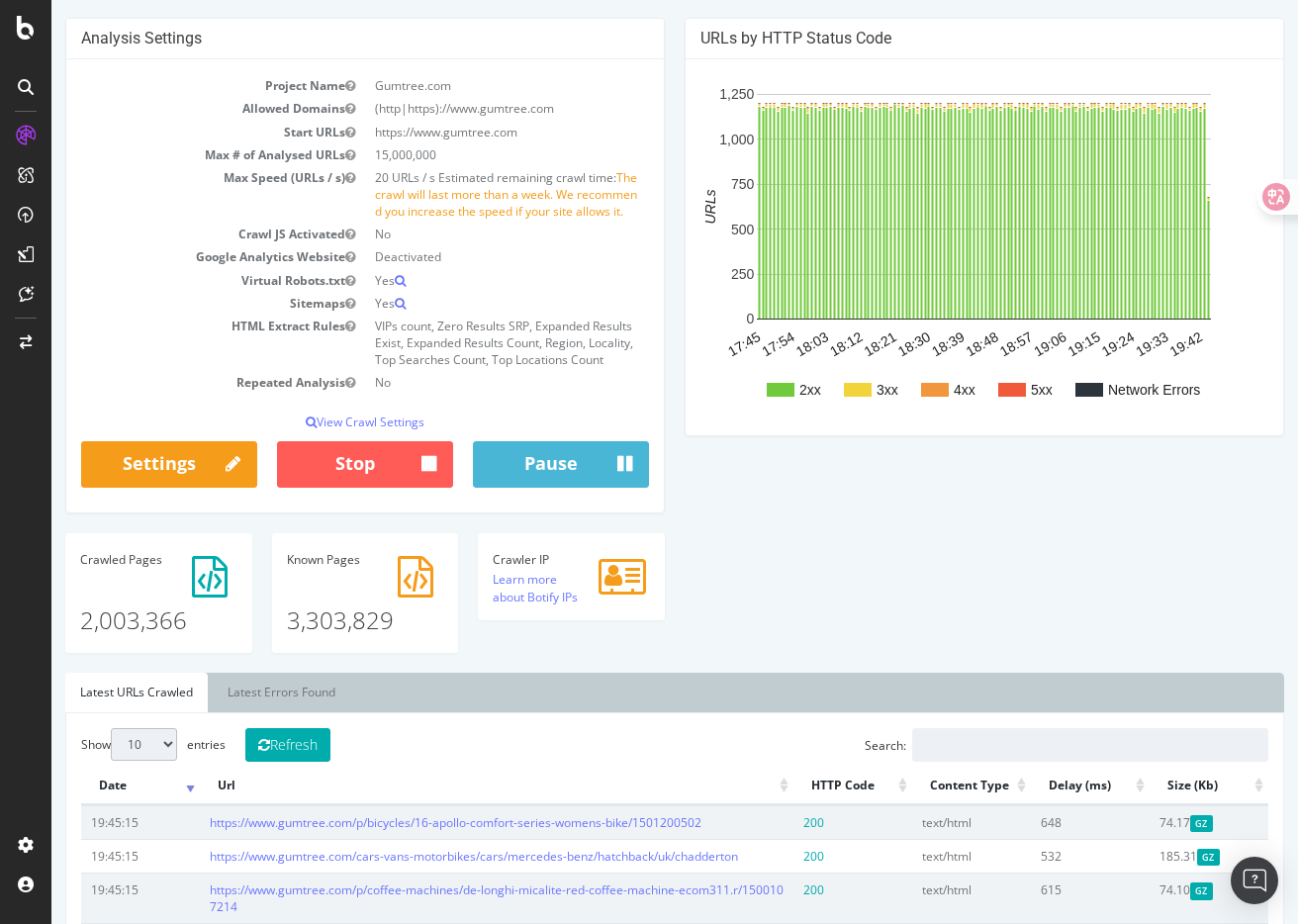 click on "Analysis Settings Project Name
Gumtree.com Allowed Domains
(http|https)://www.gumtree.com
Start URLs
https://www.gumtree.com
Max # of Analysed URLs
15,000,000 Max Speed (URLs / s)
20 URLs / s
Estimated remaining crawl time:  The crawl will last more than a week. We recommend you increase the speed if your site allows it. Crawl JS Activated
No Google Analytics Website
Deactivated
Virtual Robots.txt
Yes
Sitemaps
Yes
HTML Extract Rules
VIPs count, Zero Results SRP, Expanded Results Exist, Expanded Results Count, Region, Locality, Top Searches Count, Top Locations Count
Repeated Analysis
No  View Crawl Settings
× Close Main Project Name
Gumtree.com No Yes" at bounding box center [675, 344] 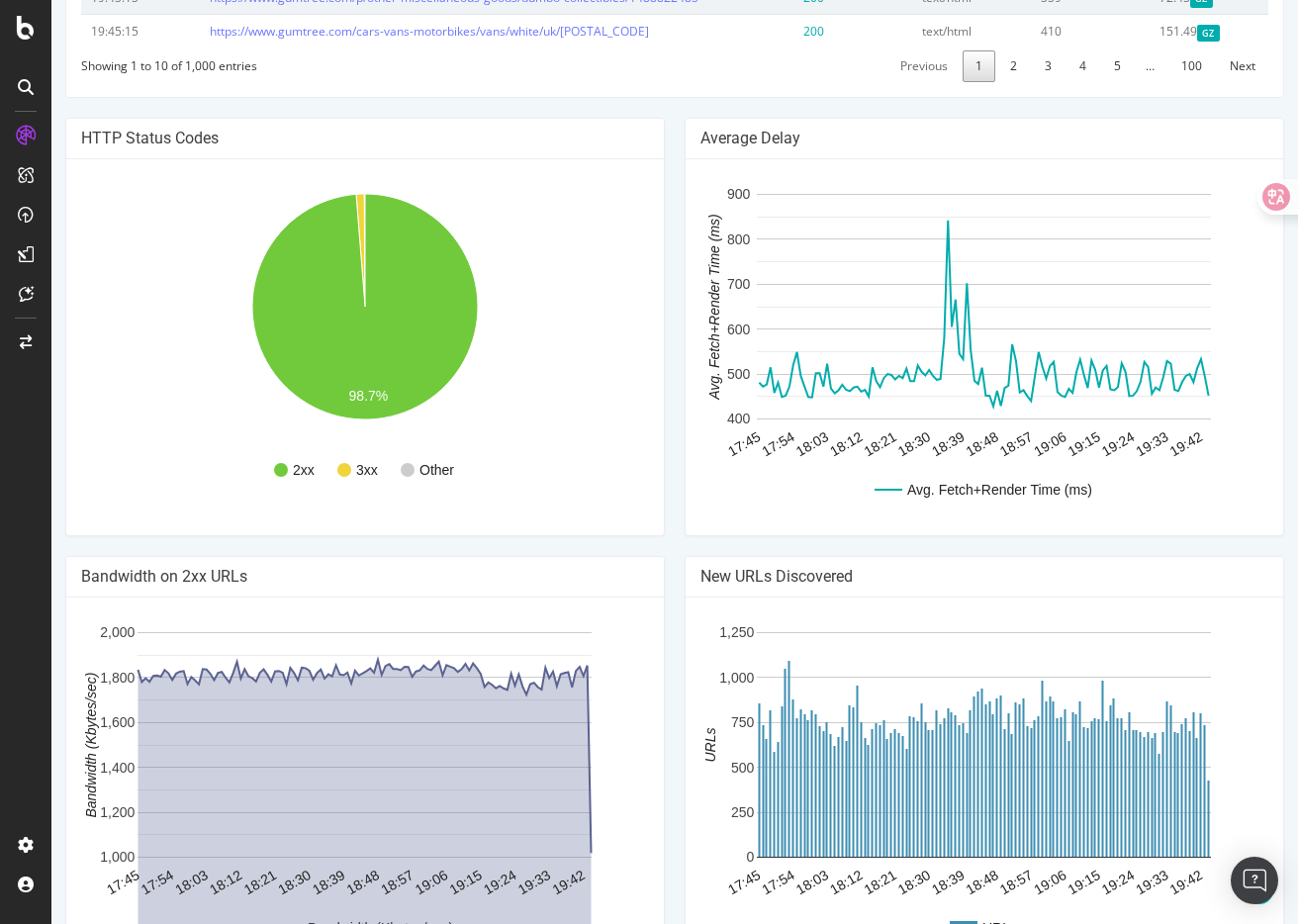 scroll, scrollTop: 1374, scrollLeft: 0, axis: vertical 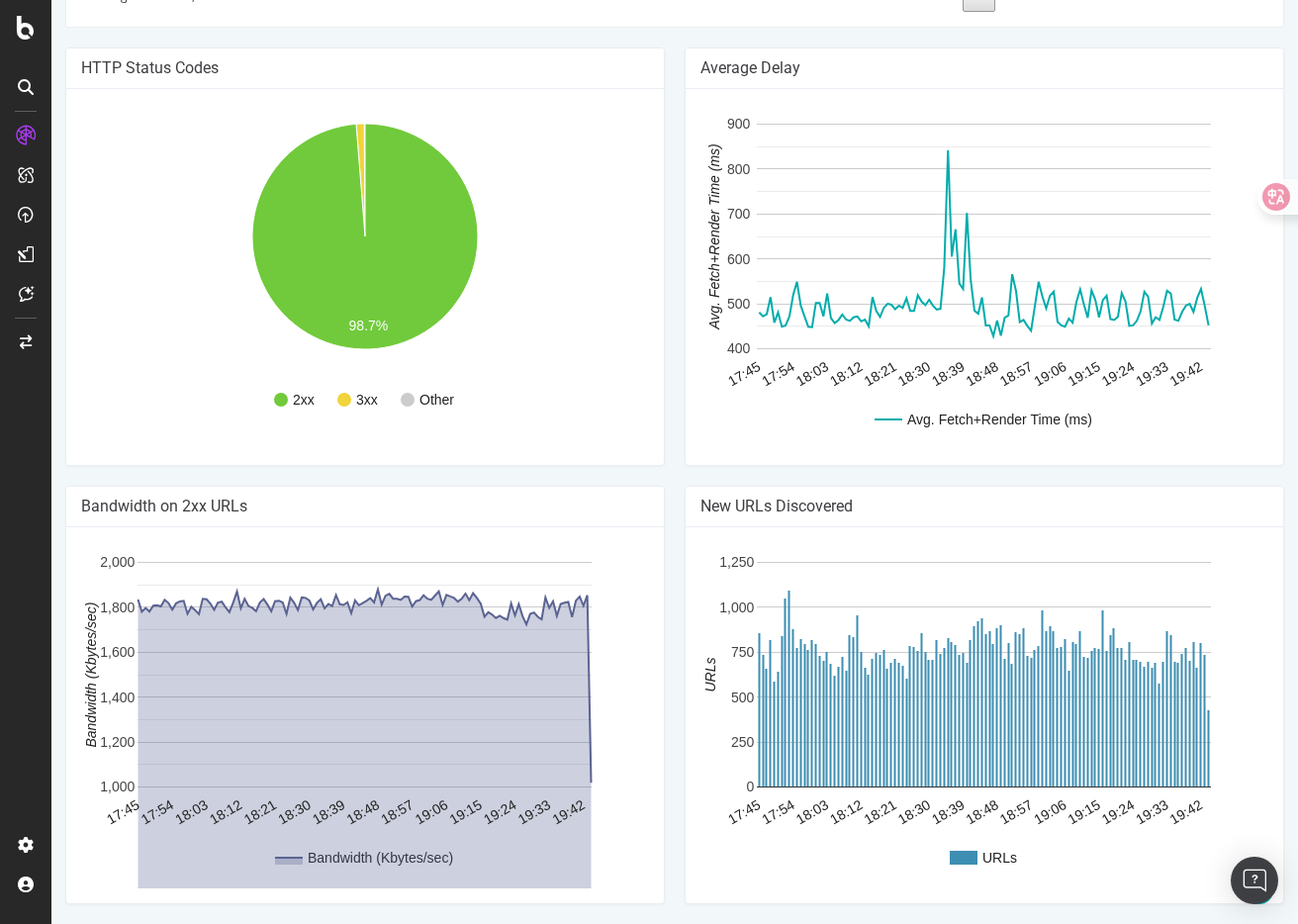 click on "Average Delay
Avg. Fetch+Render Time (ms) 17:45 17:54 18:03 18:12 18:21 18:30 18:39 18:48 18:57 19:06 19:15 19:24 19:33 19:42 400 500 600 700 800 900 Avg. Fetch+Render Time (ms) Avg. Fetch+Render Time (ms)" at bounding box center (984, 266) 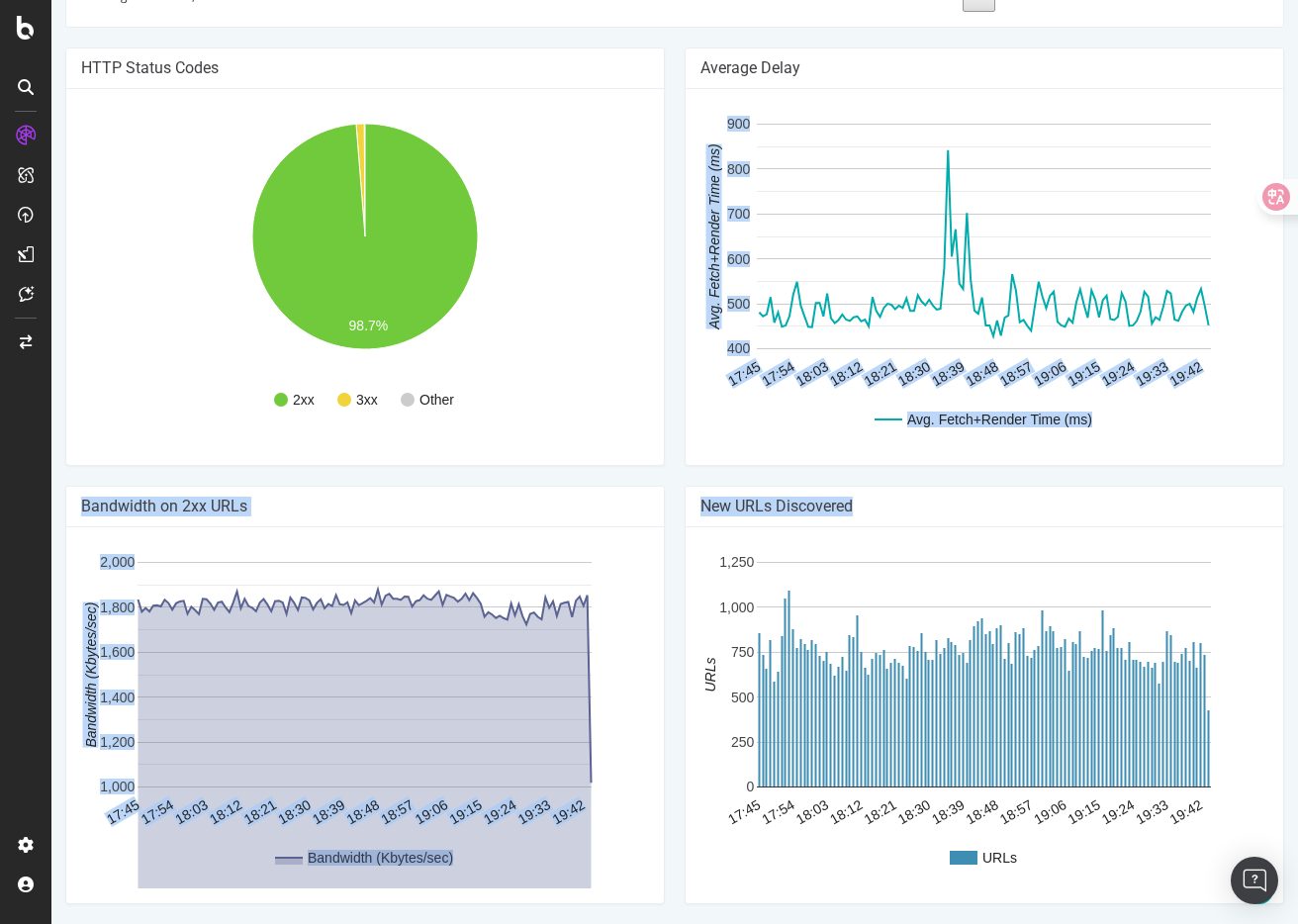drag, startPoint x: 760, startPoint y: 470, endPoint x: 1204, endPoint y: 804, distance: 555.6006 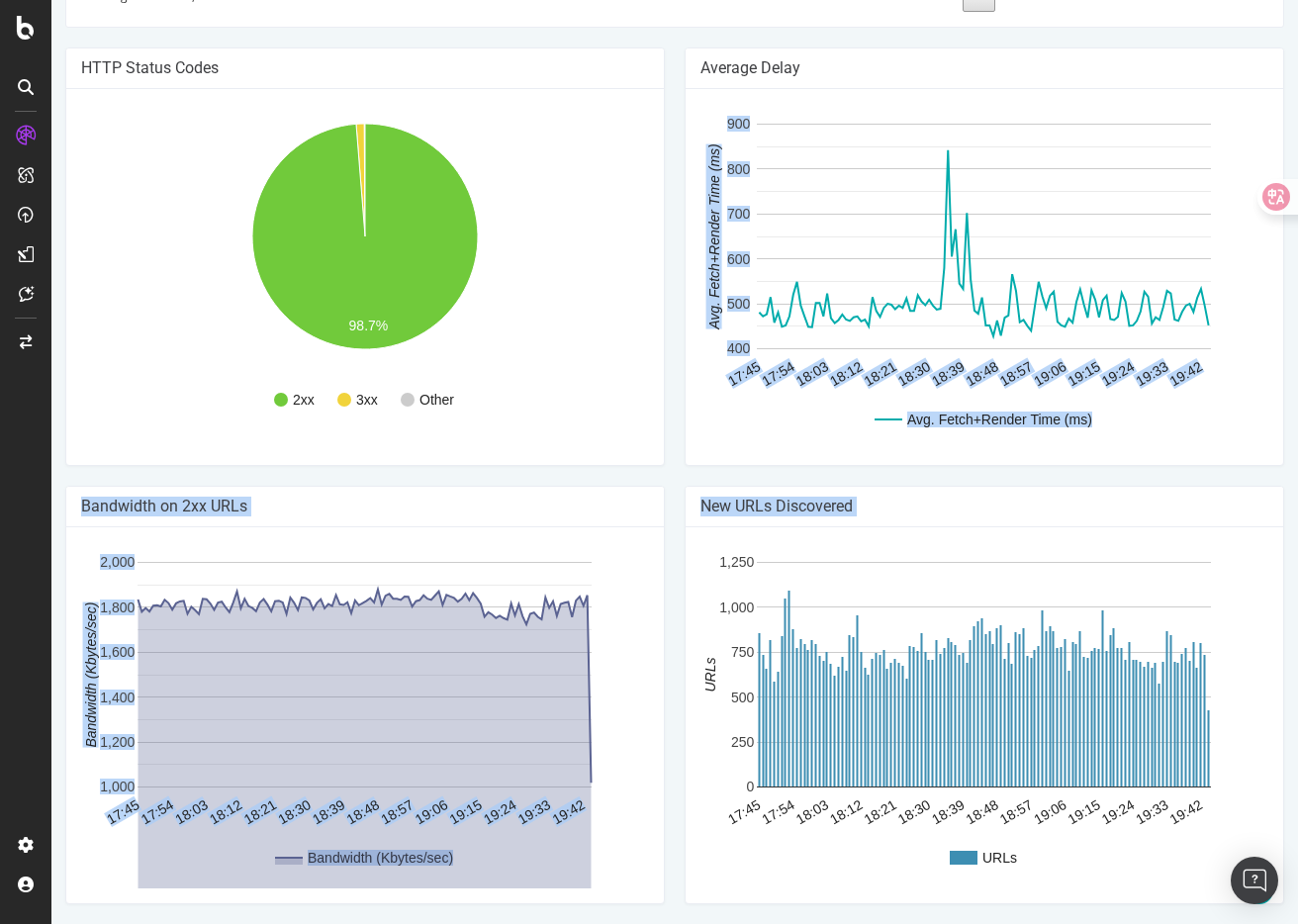 click on "HTTP Status Codes 2xx 3xx Other 98.7% Http Code Urls 2xx 1,978,123 3xx 22,911 4xx 2,291 5xx 41 Network Errors 0 Other
Average Delay
Avg. Fetch+Render Time (ms) 17:45 17:54 18:03 18:12 18:21 18:30 18:39 18:48 18:57 19:06 19:15 19:24 19:33 19:42 400 500 600 700 800 900 Avg. Fetch+Render Time (ms) Avg. Fetch+Render Time (ms) Bandwidth on 2xx URLs Bandwidth (Kbytes/sec) 17:45 17:54 18:03 18:12 18:21 18:30 18:39 18:48 18:57 19:06 19:15 19:24 19:33 19:42 1,000 1,200 1,400 1,600 1,800 2,000 Bandwidth (Kbytes/sec) Bandwidth (Kbytes/sec) New URLs Discovered URLs 17:45 17:54 18:03 18:12 18:21 18:30 18:39 18:48 18:57 19:06 19:15 19:24 19:33 19:42 0 250 500 750 1,000 1,250 URLs 775" at bounding box center (675, 486) 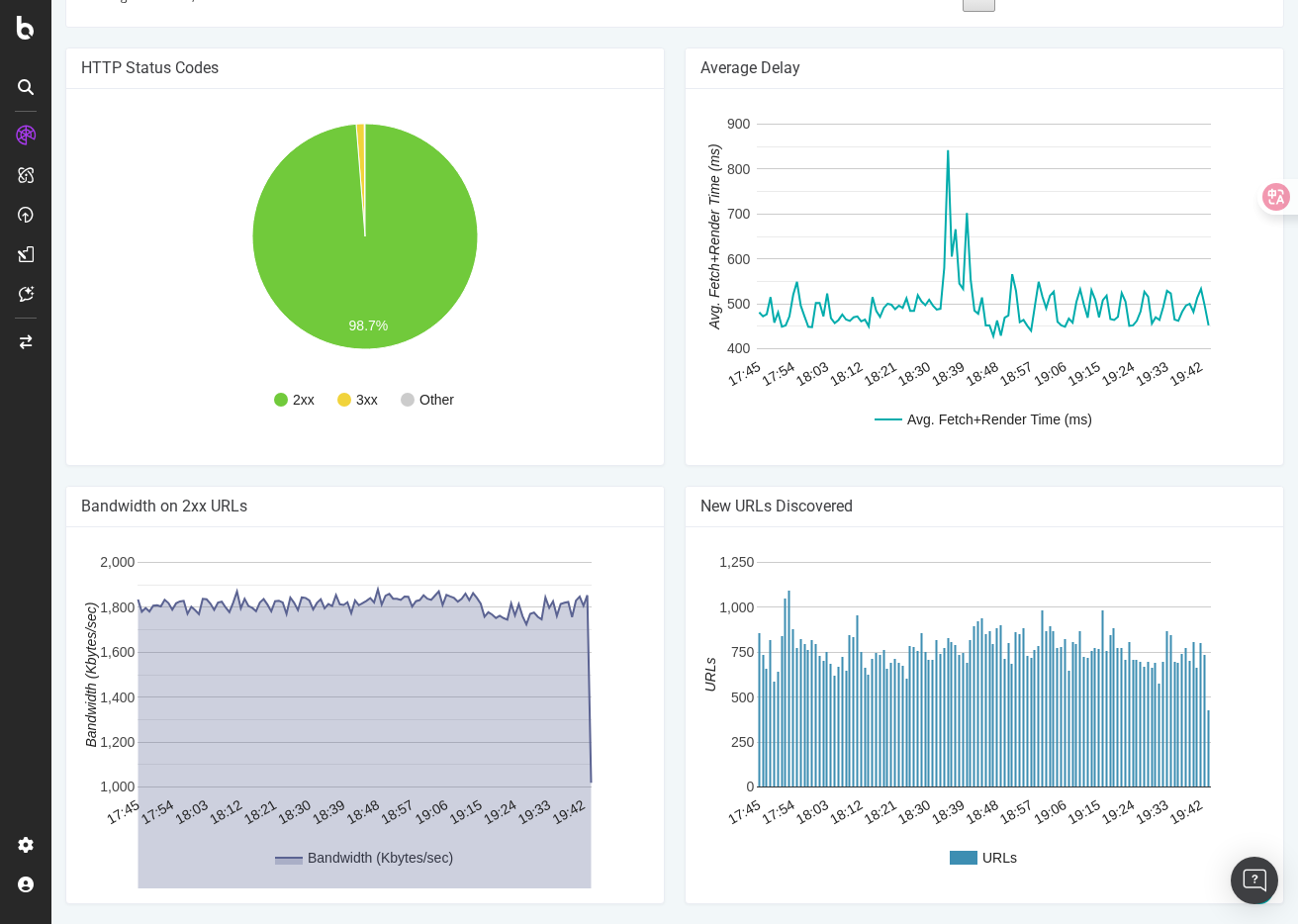 click on "Average Delay
Avg. Fetch+Render Time (ms) 17:45 17:54 18:03 18:12 18:21 18:30 18:39 18:48 18:57 19:06 19:15 19:24 19:33 19:42 400 500 600 700 800 900 Avg. Fetch+Render Time (ms) Avg. Fetch+Render Time (ms)" at bounding box center (984, 266) 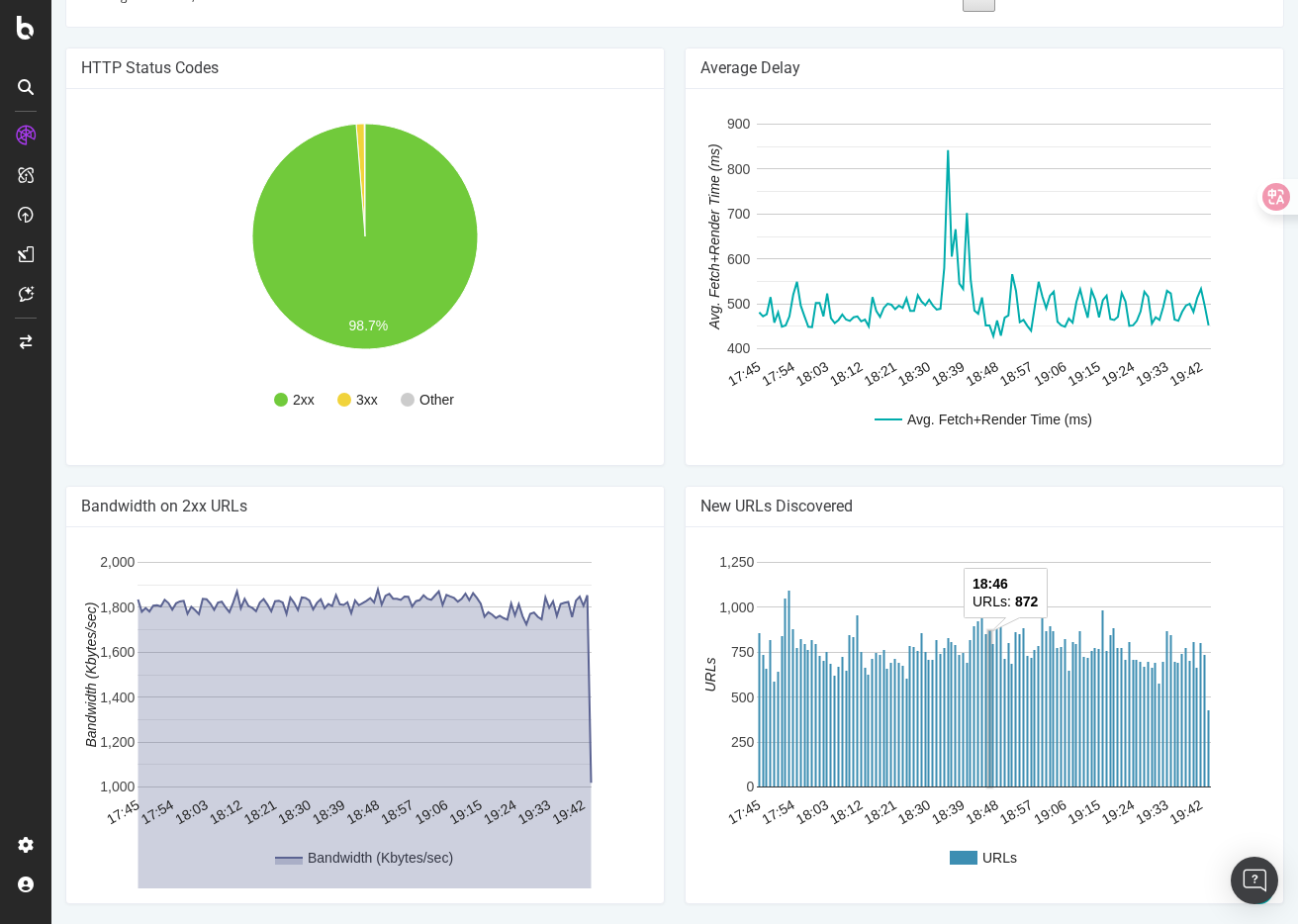 click 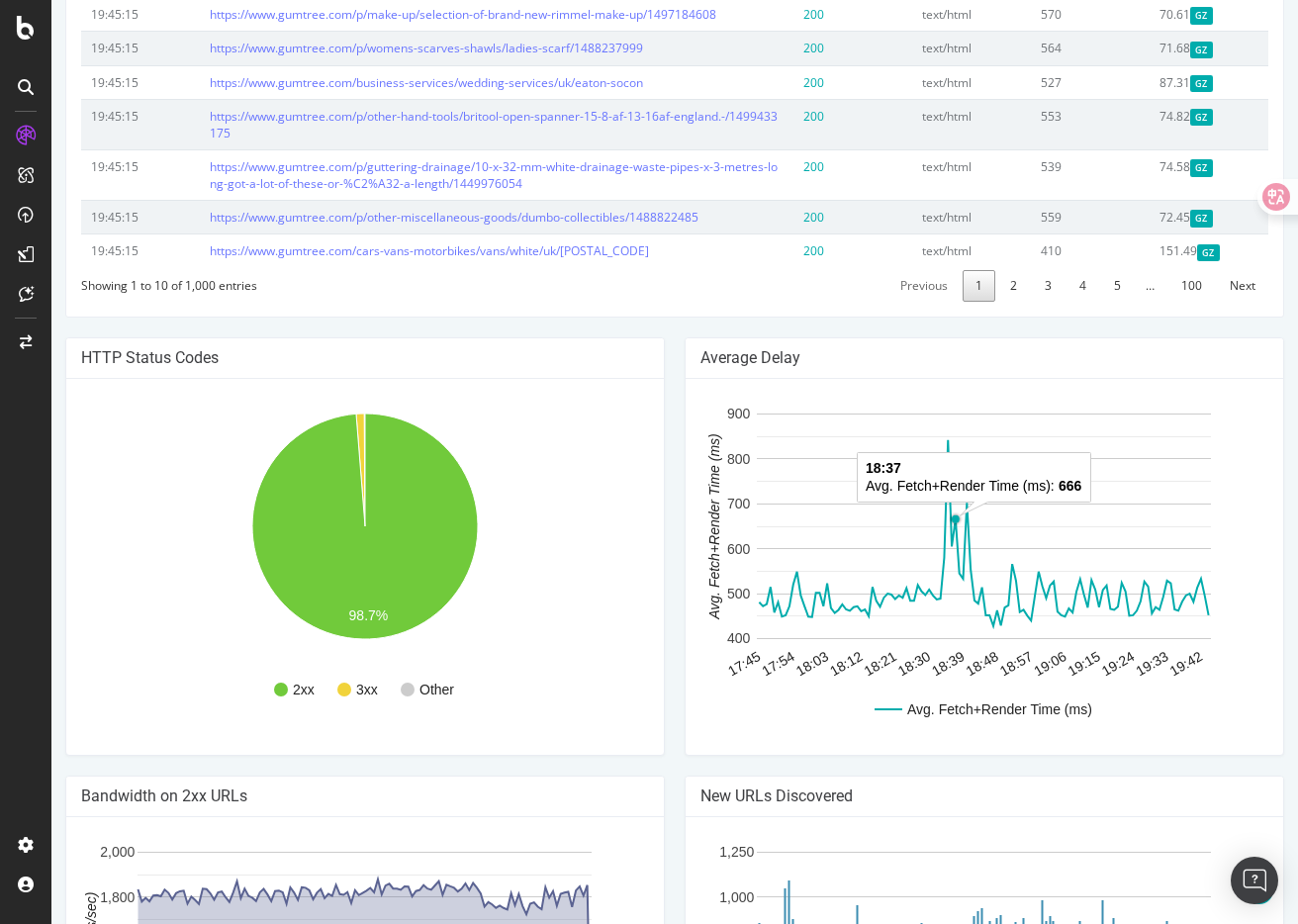 scroll, scrollTop: 1070, scrollLeft: 0, axis: vertical 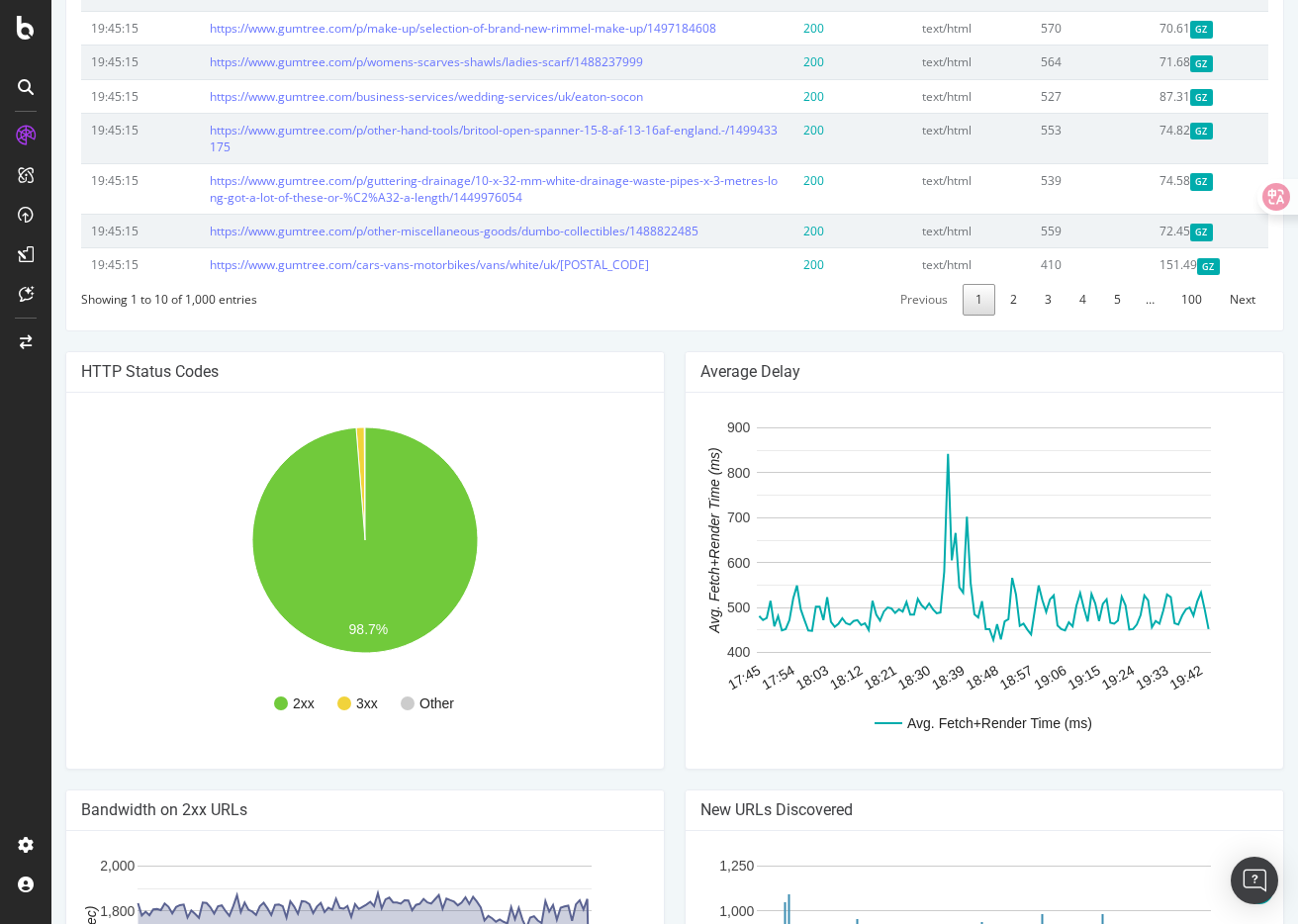 click on "Gumtree.com
www.gumtree.com
Your Botify Analysis is on its way
Our crawler is exploring your website gathering all SEO actionable data
Analysis Settings Project Name
Gumtree.com Allowed Domains
(http|https)://www.gumtree.com
Start URLs
https://www.gumtree.com
Max # of Analysed URLs
15,000,000 Max Speed (URLs / s)
20 URLs / s
Estimated remaining crawl time:  The crawl will last more than a week. We recommend you increase the speed if your site allows it. Crawl JS Activated
No Google Analytics Website
Deactivated
Virtual Robots.txt
Yes
Sitemaps
Yes
HTML Extract Rules
Repeated Analysis
No  View Crawl Settings
× Close Main Gumtree.com No Yes" at bounding box center [675, 88] 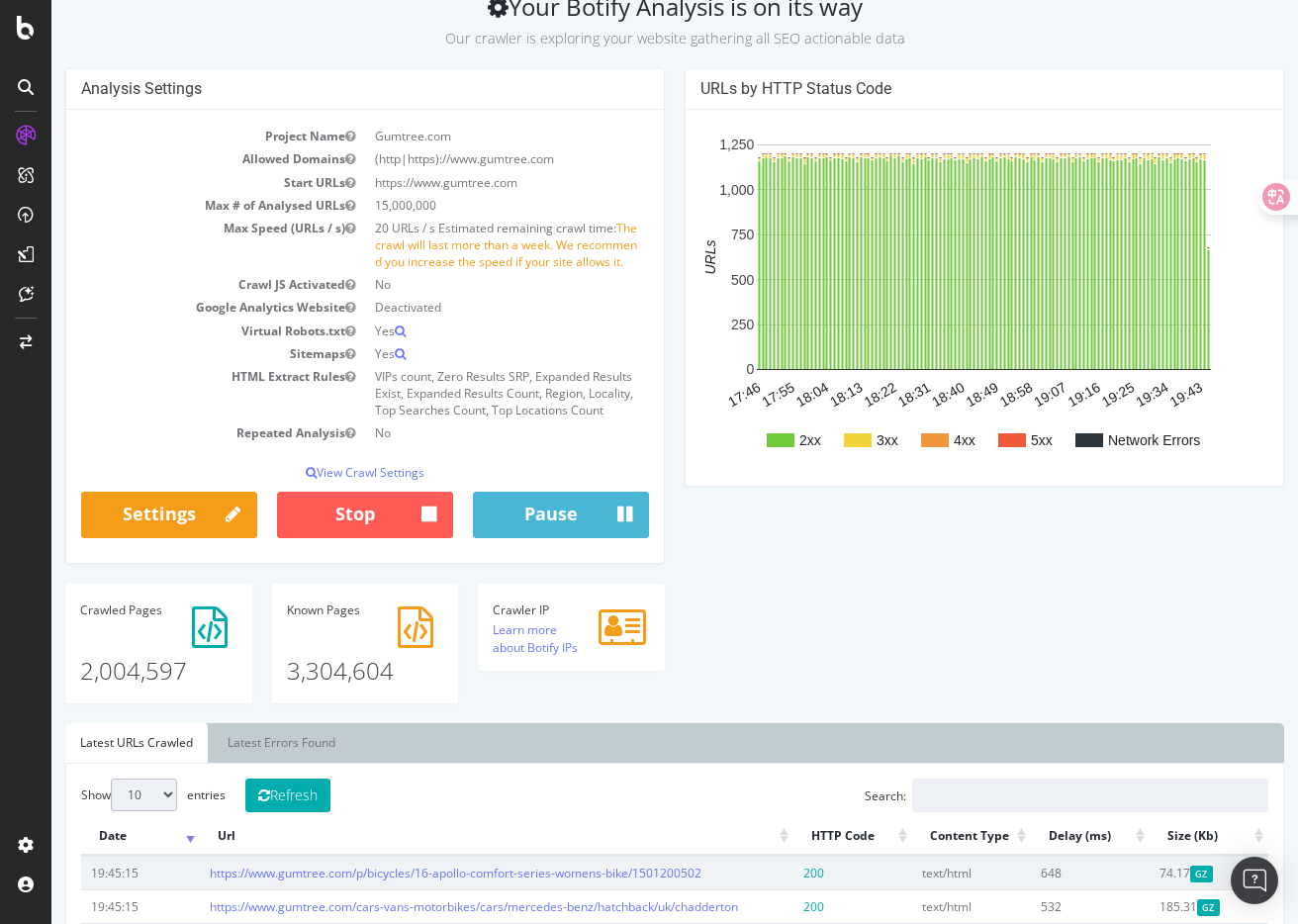 scroll, scrollTop: 107, scrollLeft: 0, axis: vertical 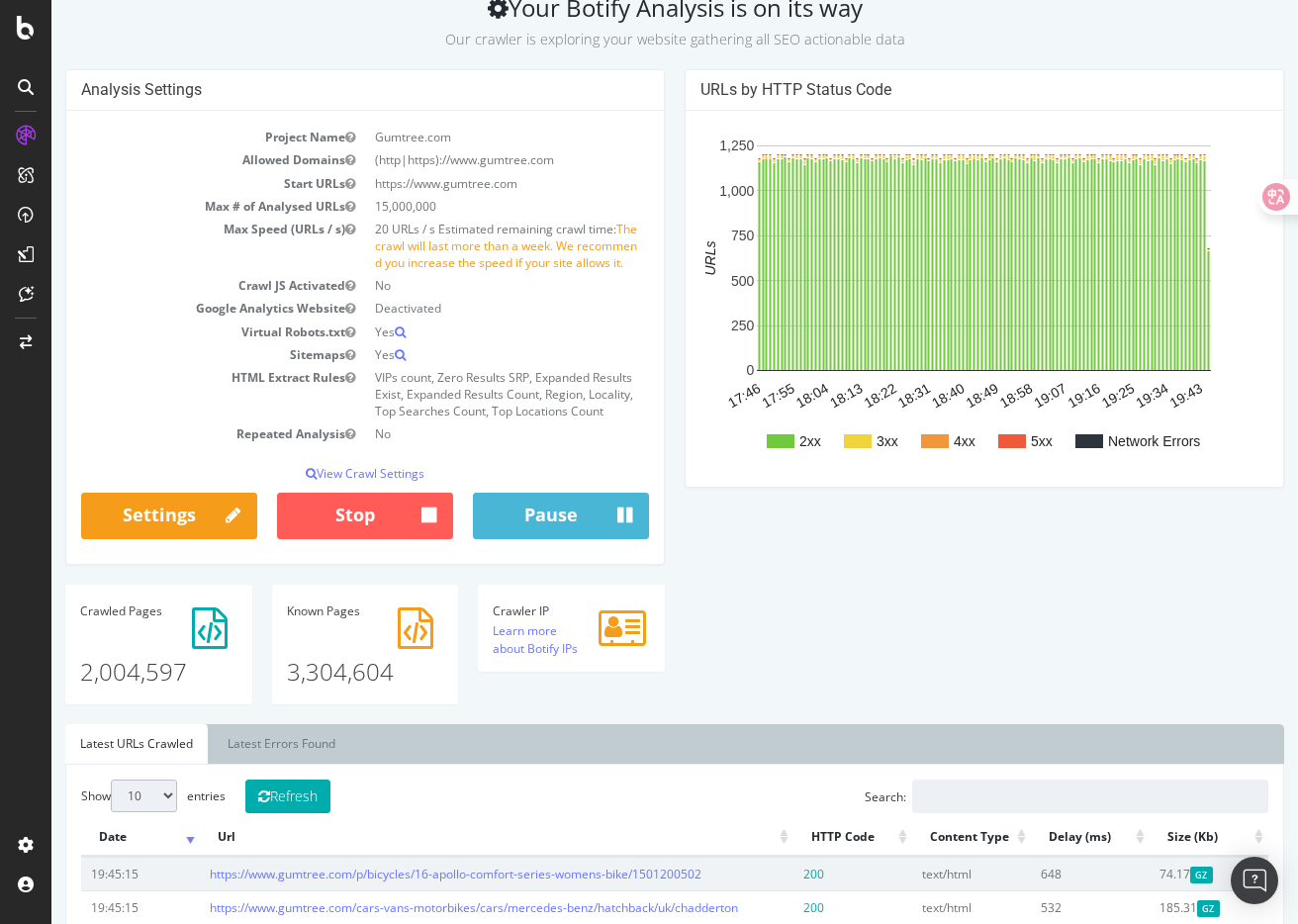 click on "Analysis Settings Project Name
Gumtree.com Allowed Domains
(http|https)://www.gumtree.com
Start URLs
https://www.gumtree.com
Max # of Analysed URLs
15,000,000 Max Speed (URLs / s)
20 URLs / s
Estimated remaining crawl time:  The crawl will last more than a week. We recommend you increase the speed if your site allows it. Crawl JS Activated
No Google Analytics Website
Deactivated
Virtual Robots.txt
Yes
Sitemaps
Yes
HTML Extract Rules
VIPs count, Zero Results SRP, Expanded Results Exist, Expanded Results Count, Region, Locality, Top Searches Count, Top Locations Count
Repeated Analysis
No  View Crawl Settings
× Close Main Project Name
Gumtree.com No Yes" at bounding box center [675, 396] 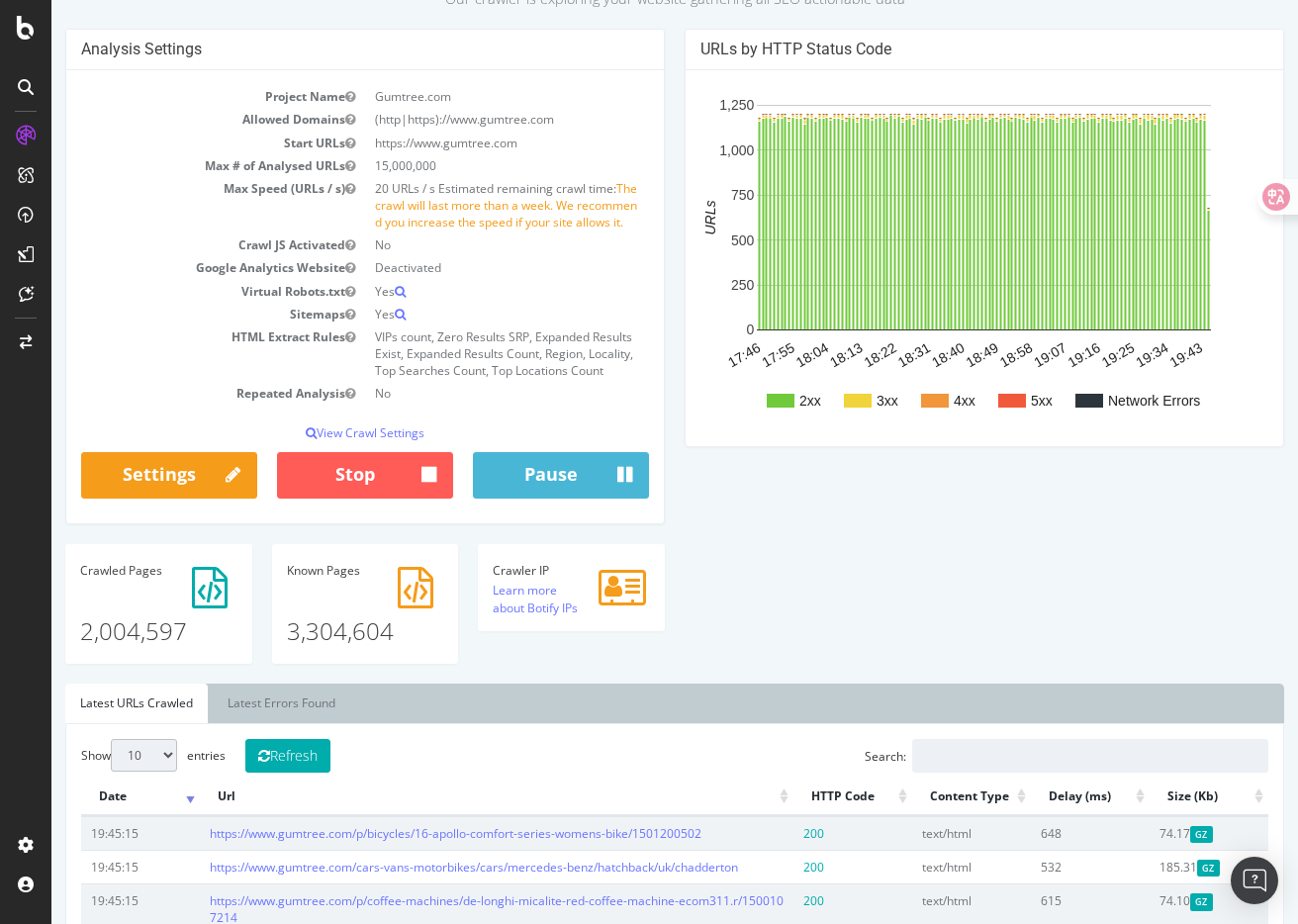 scroll, scrollTop: 149, scrollLeft: 0, axis: vertical 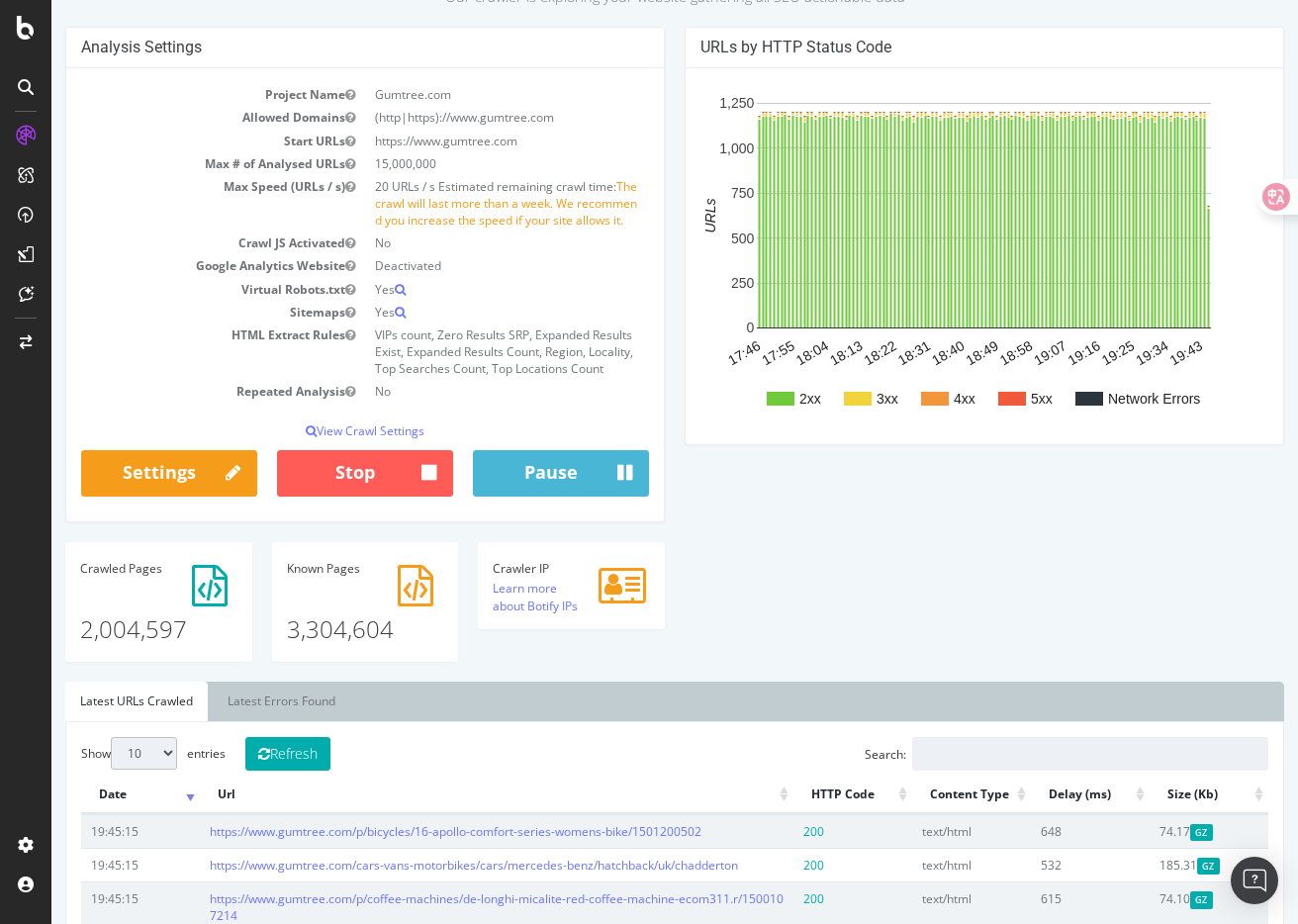 click on "Analysis Settings Project Name
Gumtree.com Allowed Domains
(http|https)://www.gumtree.com
Start URLs
https://www.gumtree.com
Max # of Analysed URLs
15,000,000 Max Speed (URLs / s)
20 URLs / s
Estimated remaining crawl time:  The crawl will last more than a week. We recommend you increase the speed if your site allows it. Crawl JS Activated
No Google Analytics Website
Deactivated
Virtual Robots.txt
Yes
Sitemaps
Yes
HTML Extract Rules
VIPs count, Zero Results SRP, Expanded Results Exist, Expanded Results Count, Region, Locality, Top Searches Count, Top Locations Count
Repeated Analysis
No  View Crawl Settings
× Close Main Project Name
Gumtree.com No Yes" at bounding box center (675, 353) 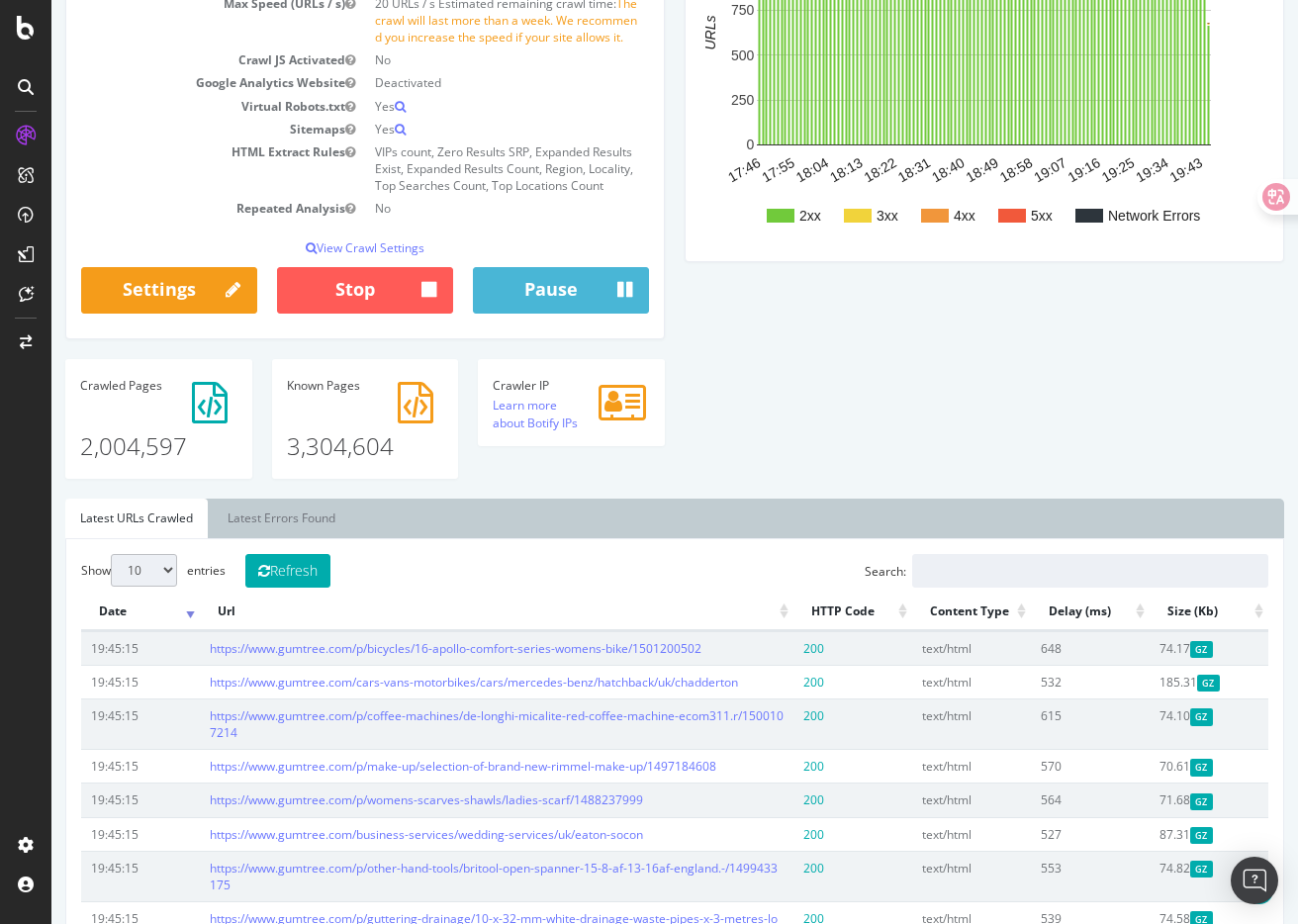 scroll, scrollTop: 333, scrollLeft: 0, axis: vertical 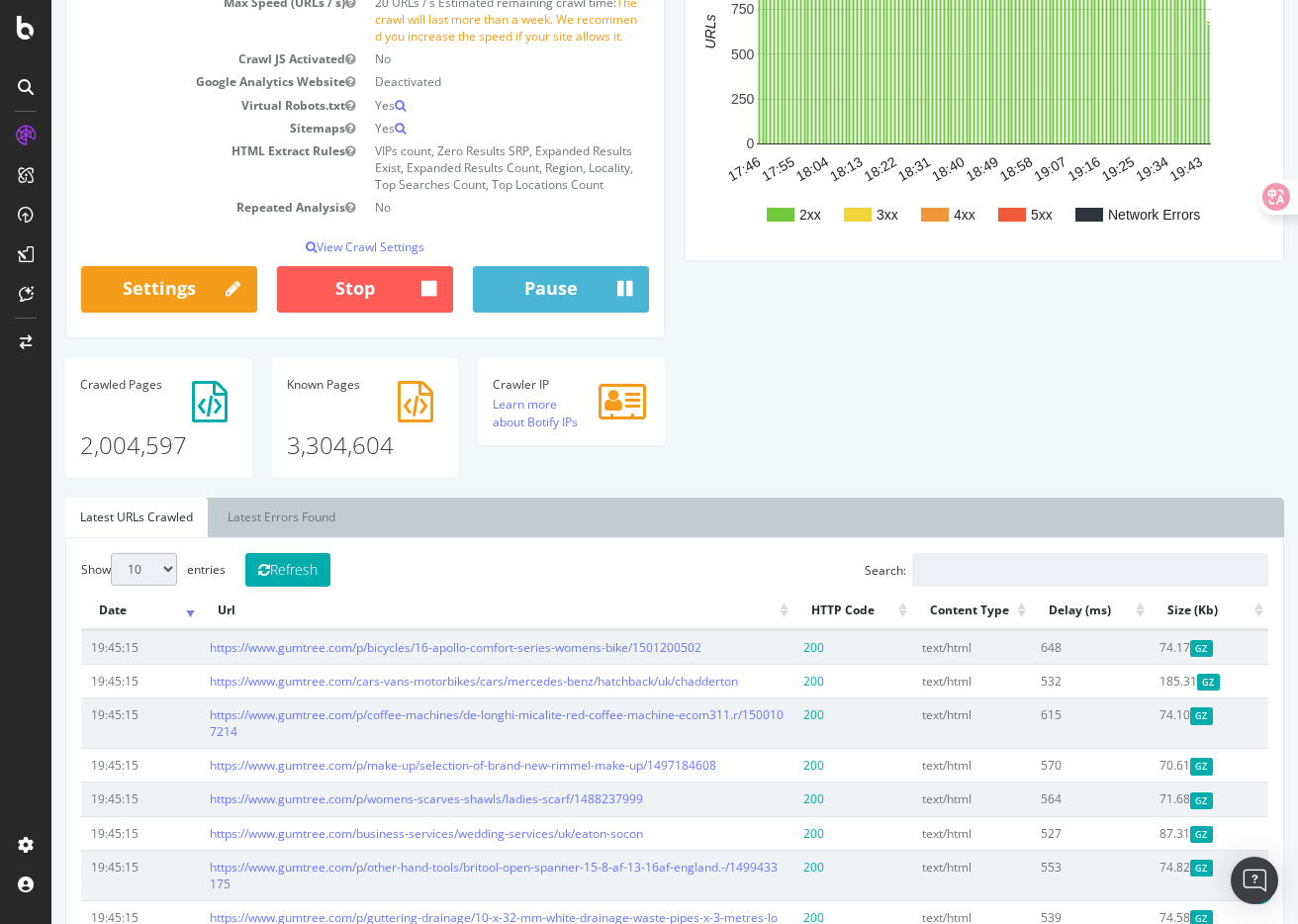 click on "Analysis Settings Project Name
Gumtree.com Allowed Domains
(http|https)://www.gumtree.com
Start URLs
https://www.gumtree.com
Max # of Analysed URLs
15,000,000 Max Speed (URLs / s)
20 URLs / s
Estimated remaining crawl time:  The crawl will last more than a week. We recommend you increase the speed if your site allows it. Crawl JS Activated
No Google Analytics Website
Deactivated
Virtual Robots.txt
Yes
Sitemaps
Yes
HTML Extract Rules
VIPs count, Zero Results SRP, Expanded Results Exist, Expanded Results Count, Region, Locality, Top Searches Count, Top Locations Count
Repeated Analysis
No  View Crawl Settings
× Close Main Project Name
Gumtree.com No Yes" at bounding box center (675, 169) 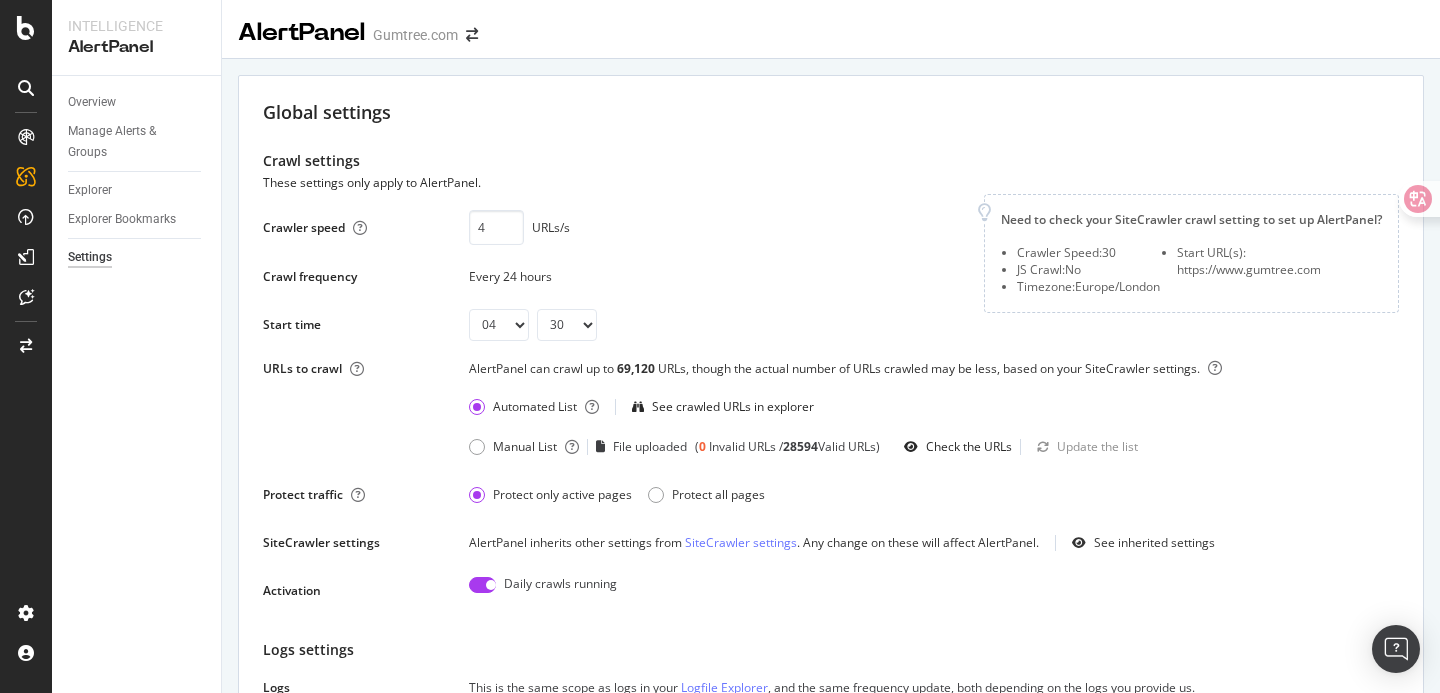 select on "04" 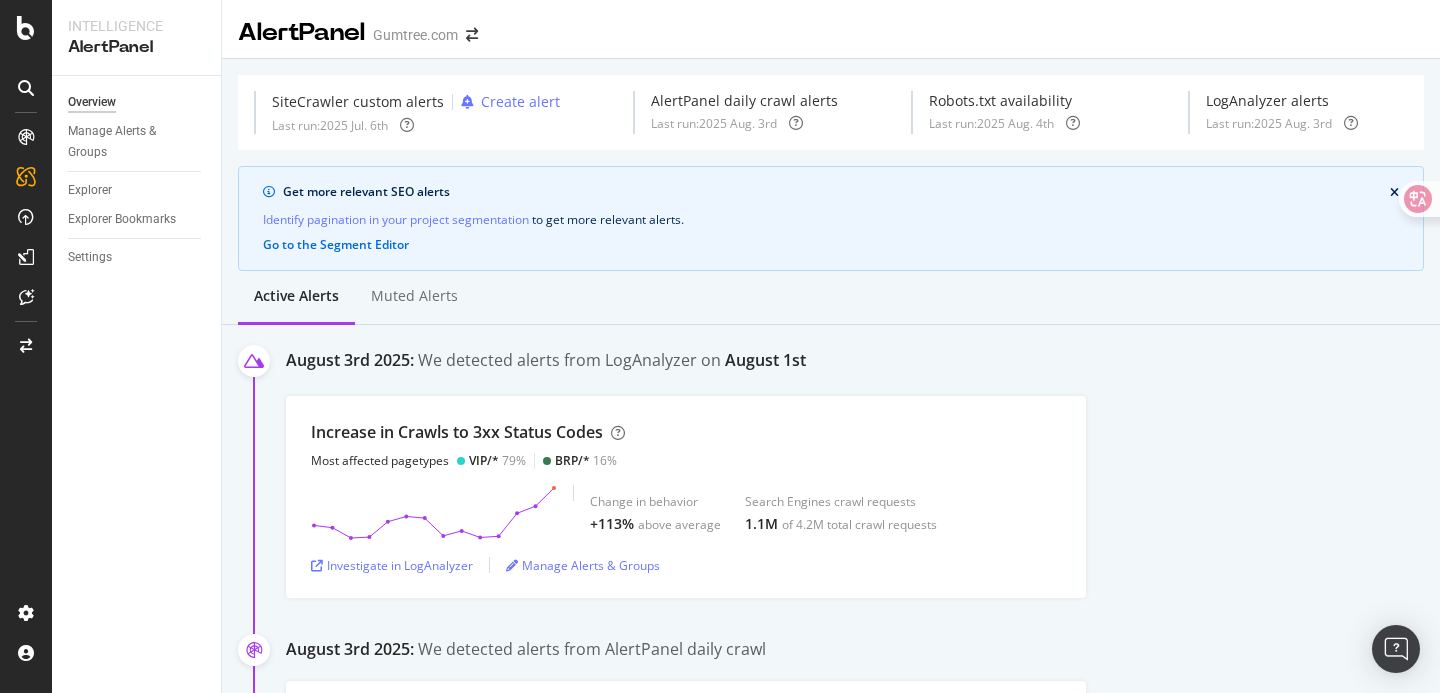 scroll, scrollTop: 0, scrollLeft: 0, axis: both 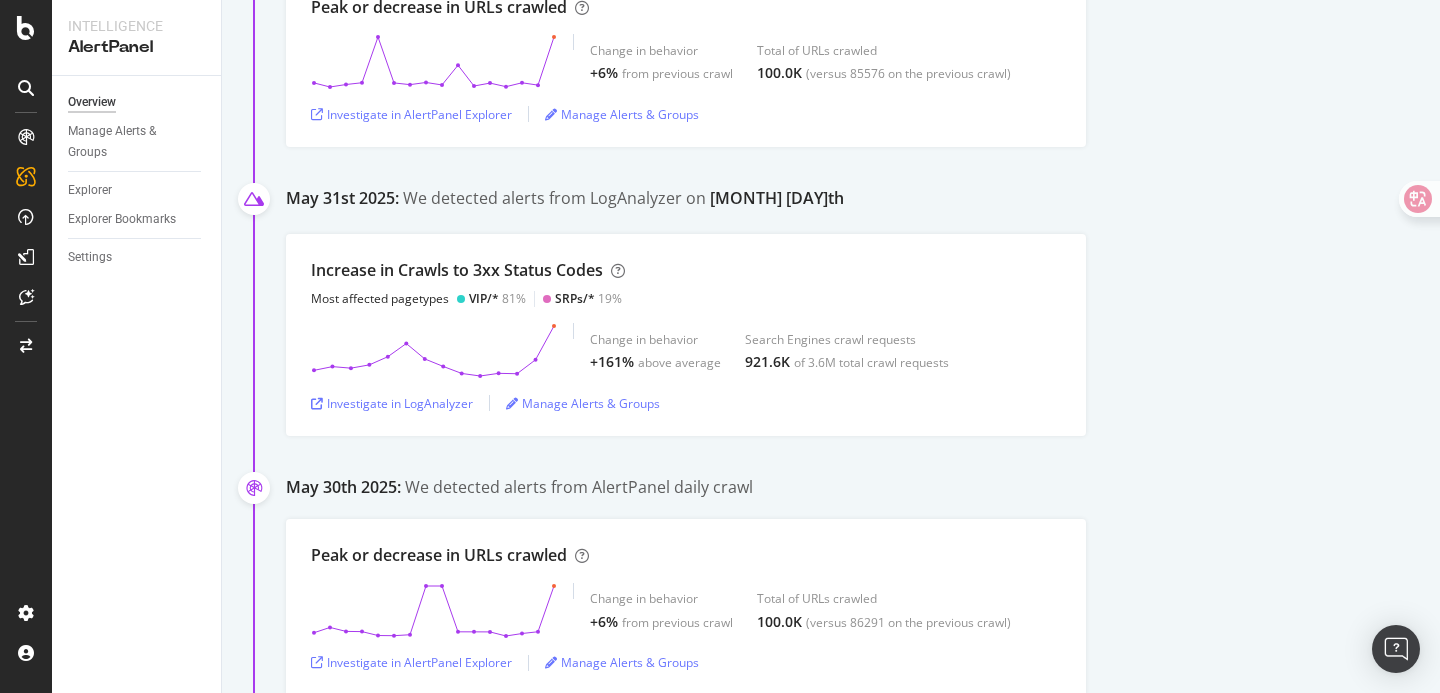 click on "Peak or decrease in URLs crawled Change in behavior +6% from previous crawl Total of URLs crawled 100.0K (versus 85576 on the previous crawl) Investigate in AlertPanel Explorer Manage Alerts & Groups" at bounding box center (863, 59) 